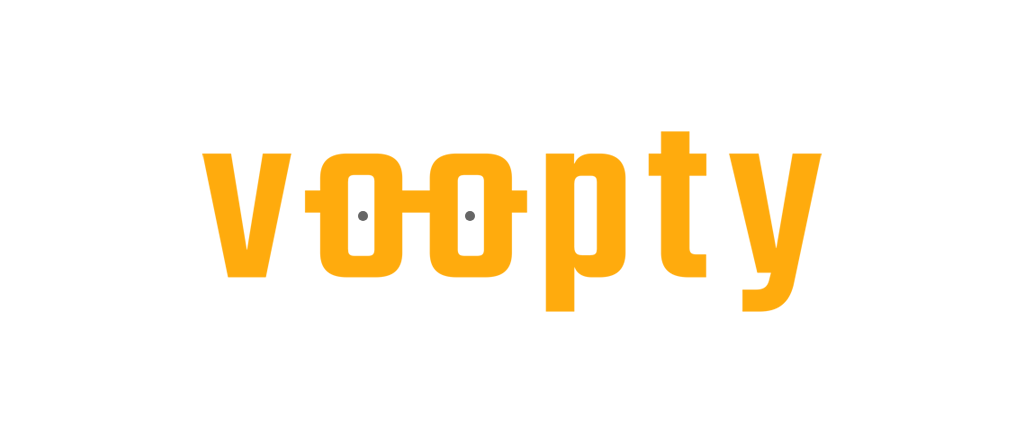 scroll, scrollTop: 0, scrollLeft: 0, axis: both 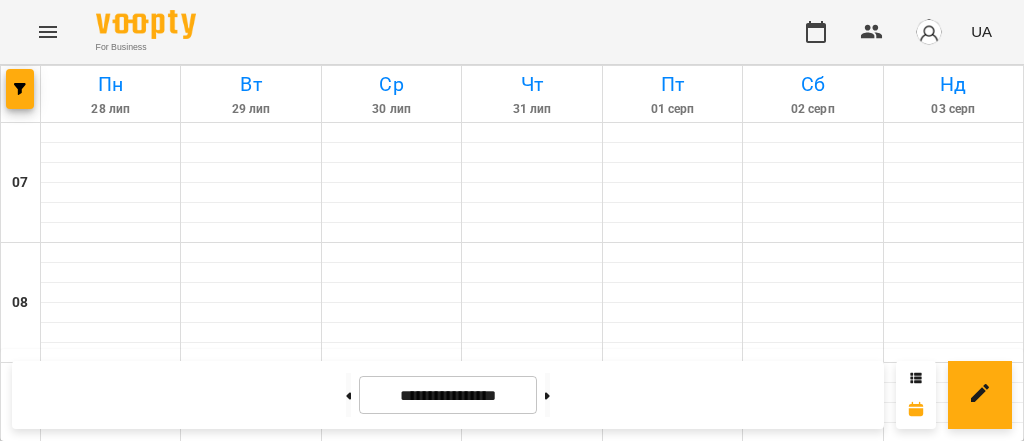 click at bounding box center (812, 1573) 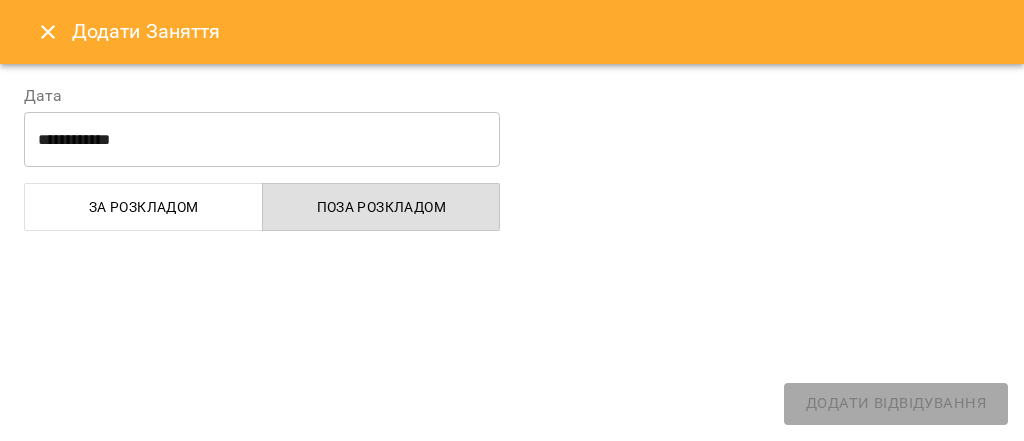 select on "**********" 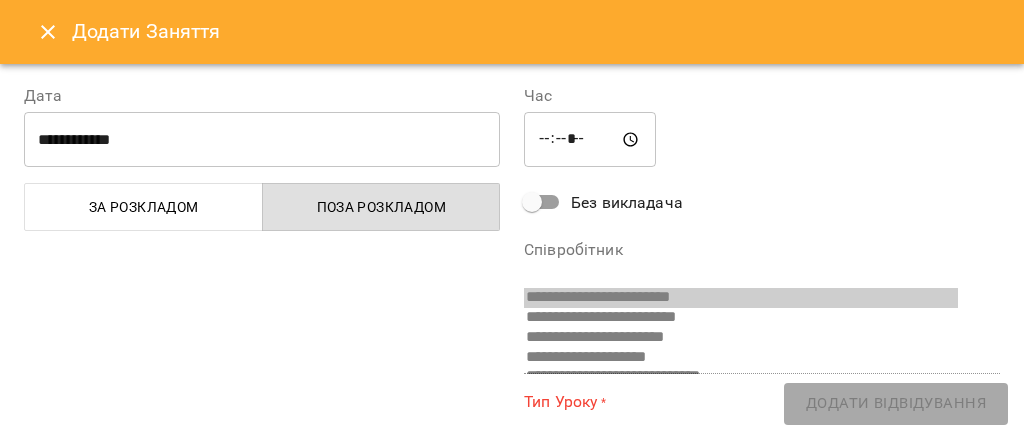 scroll, scrollTop: 231, scrollLeft: 0, axis: vertical 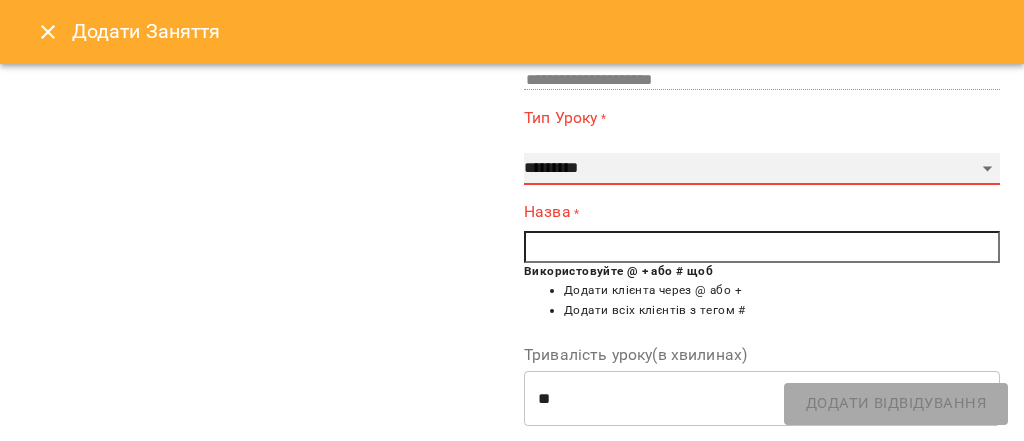 click on "**********" at bounding box center [762, 169] 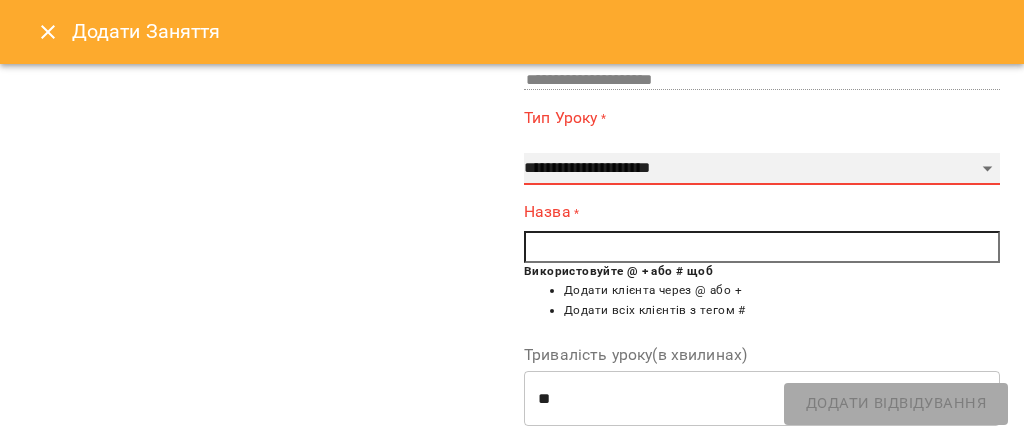 click on "**********" at bounding box center (762, 169) 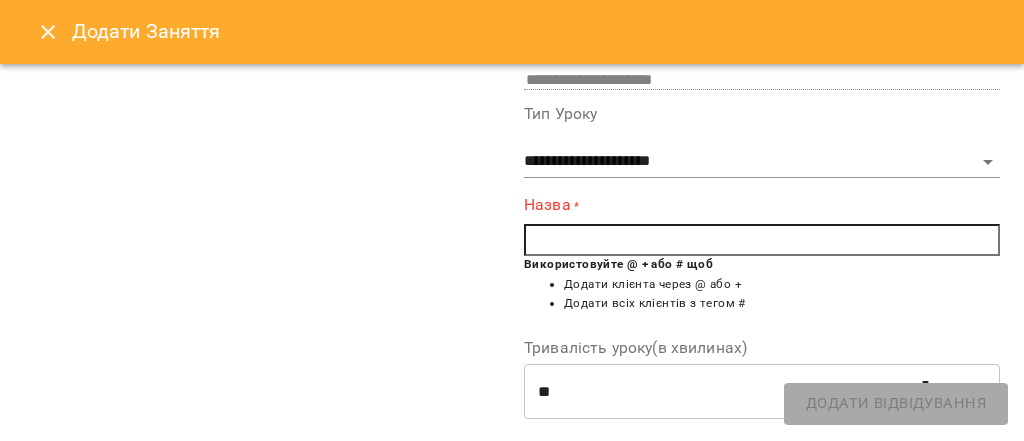 click at bounding box center (762, 240) 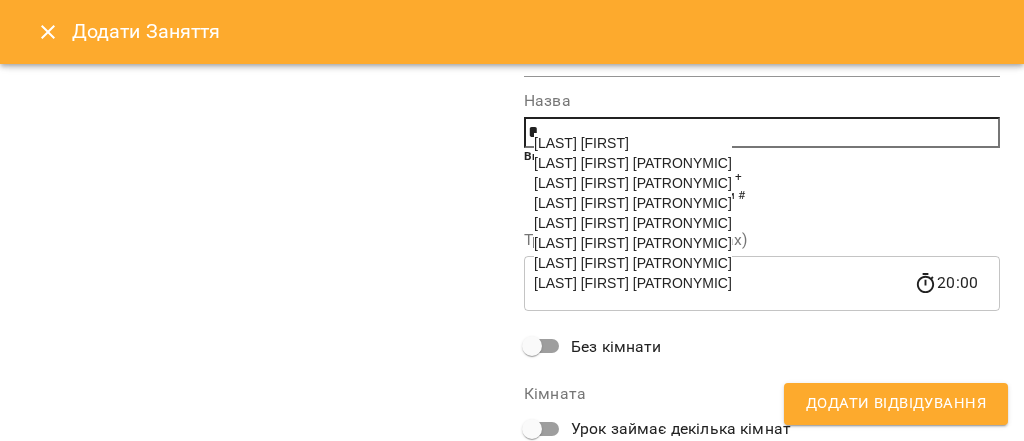 scroll, scrollTop: 385, scrollLeft: 0, axis: vertical 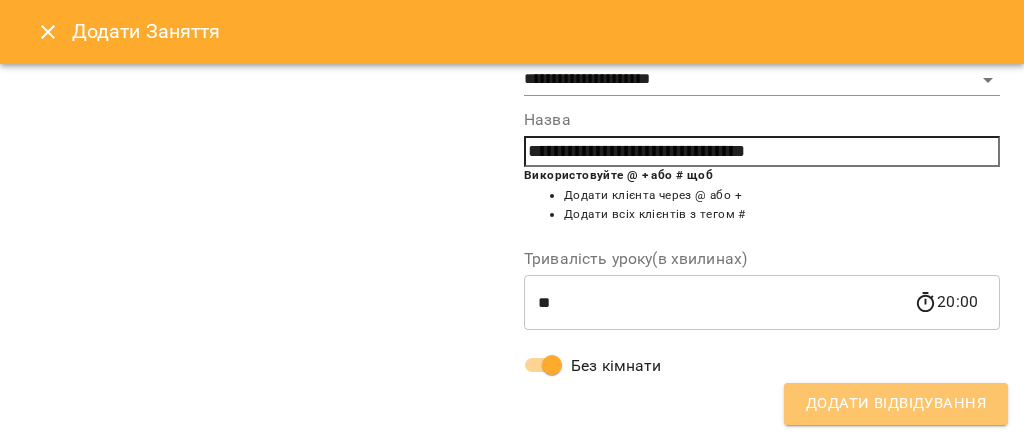 click on "Додати Відвідування" at bounding box center (896, 404) 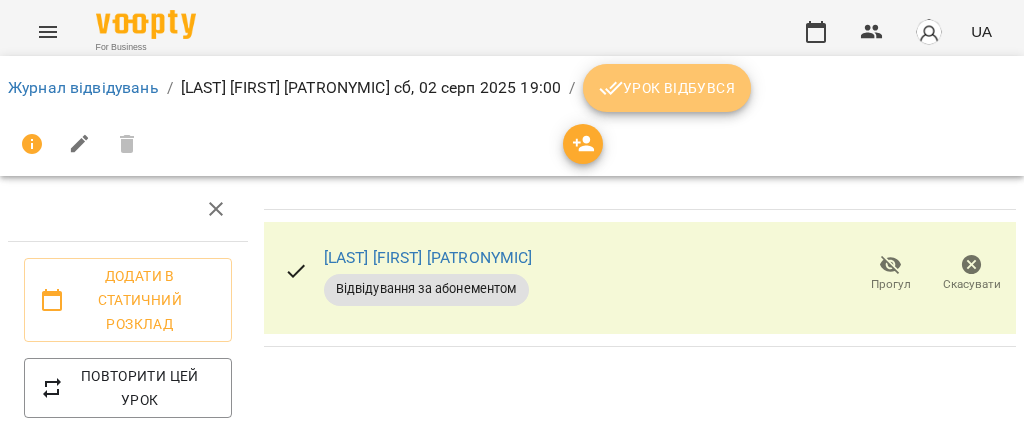 click 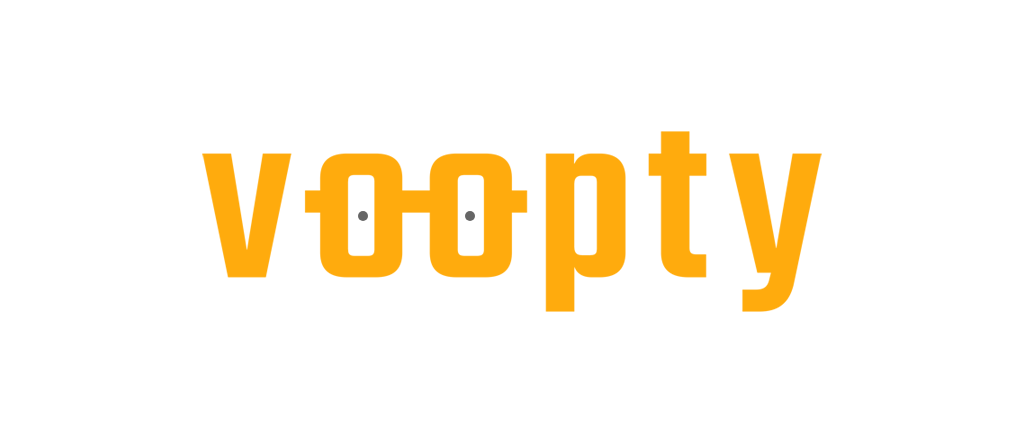 scroll, scrollTop: 0, scrollLeft: 0, axis: both 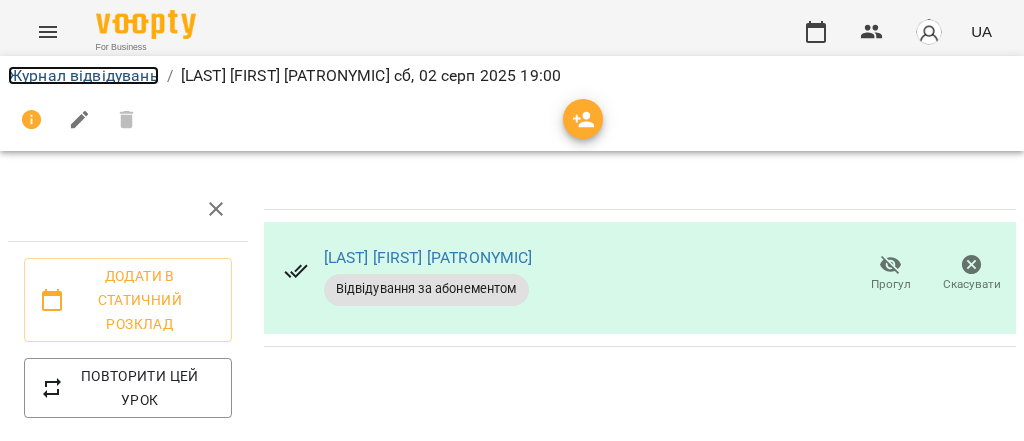 click on "Журнал відвідувань" at bounding box center [83, 75] 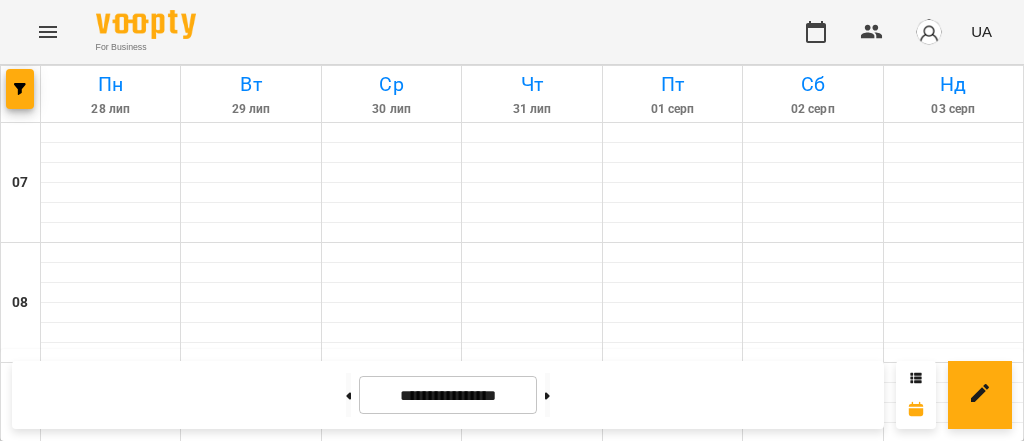 scroll, scrollTop: 503, scrollLeft: 0, axis: vertical 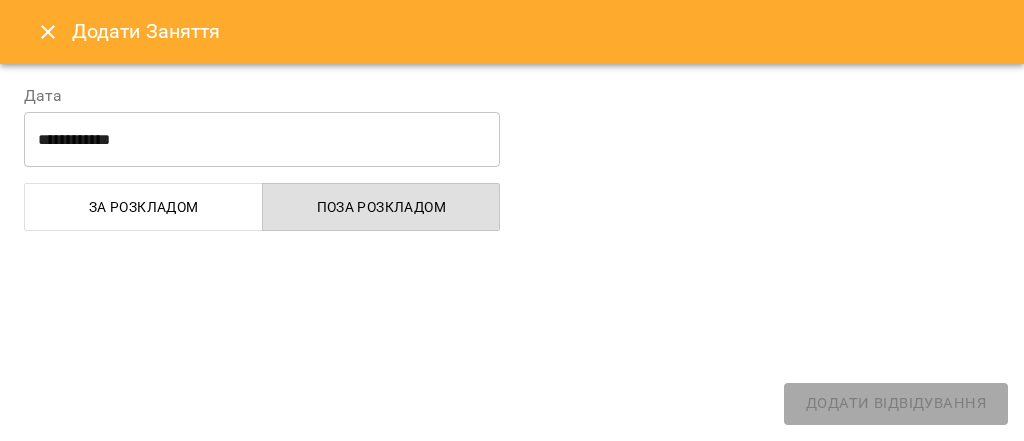 select on "**********" 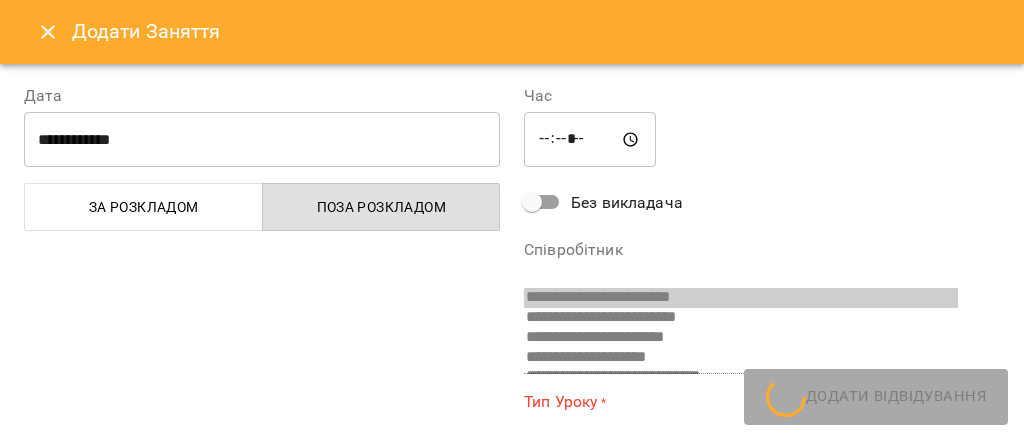 scroll, scrollTop: 231, scrollLeft: 0, axis: vertical 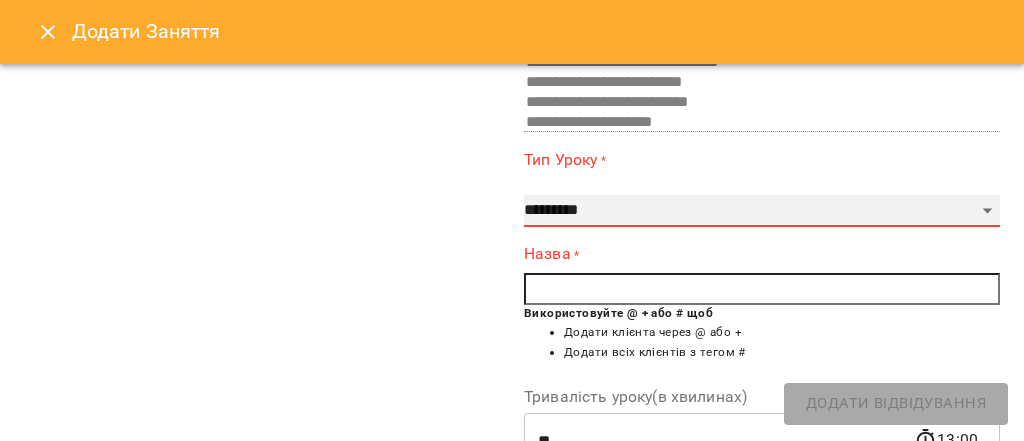 click on "**********" at bounding box center (762, 211) 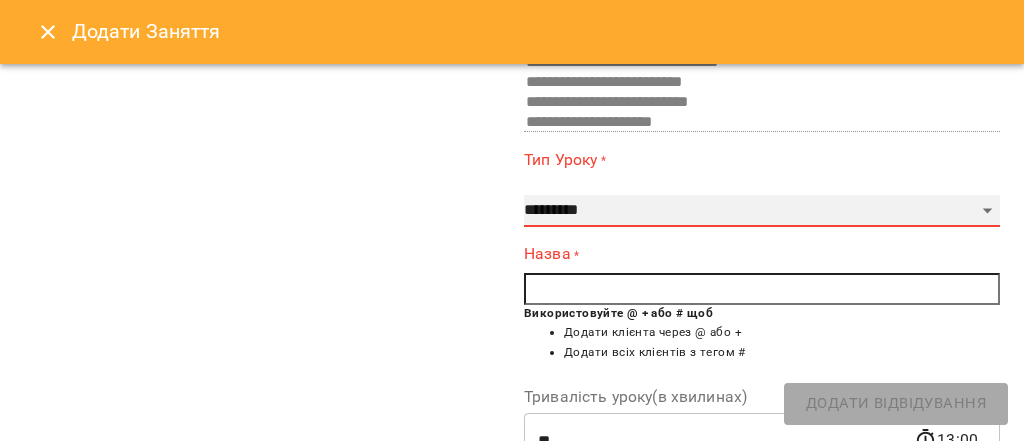 select on "**********" 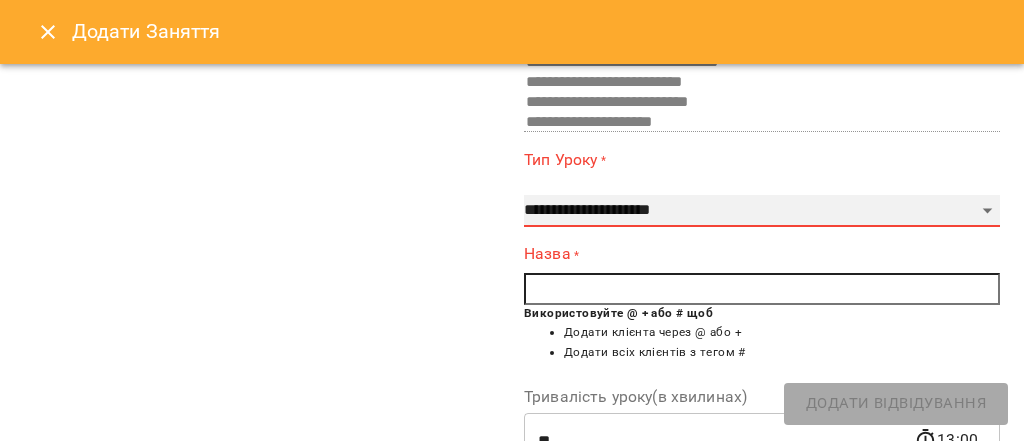 click on "**********" at bounding box center [762, 211] 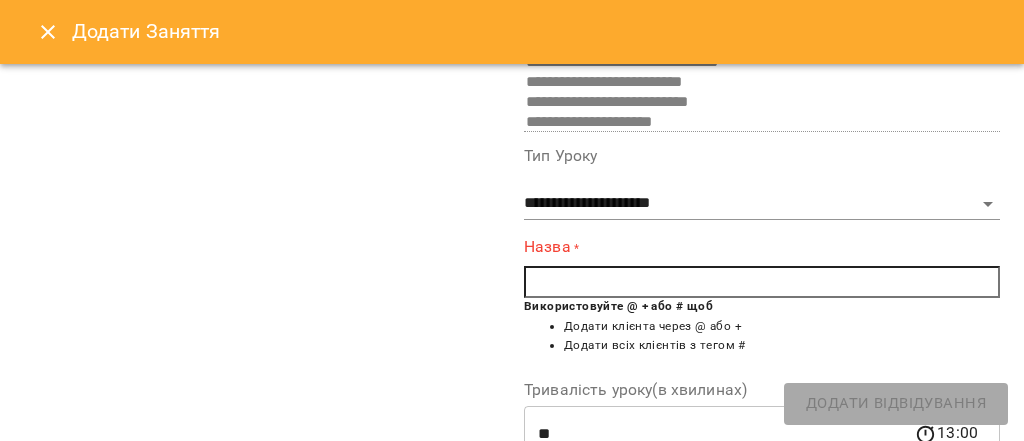 click at bounding box center [762, 282] 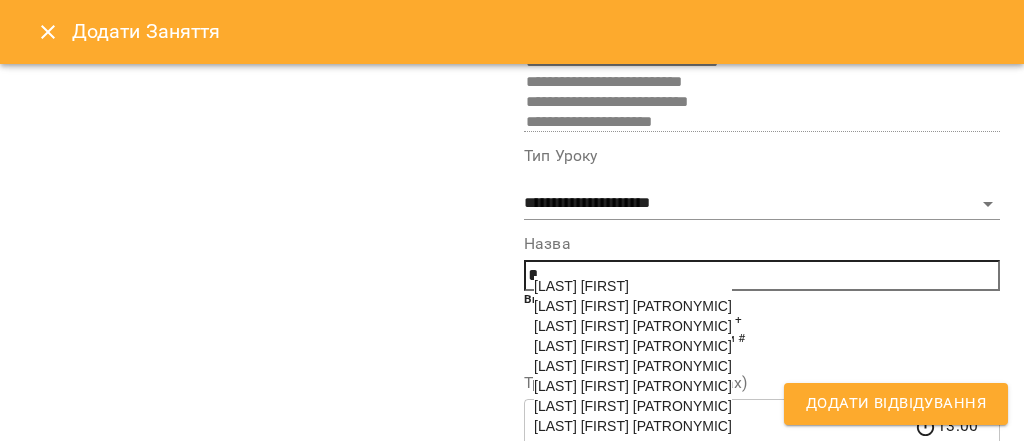 click on "[LAST] [FIRST]" at bounding box center [581, 286] 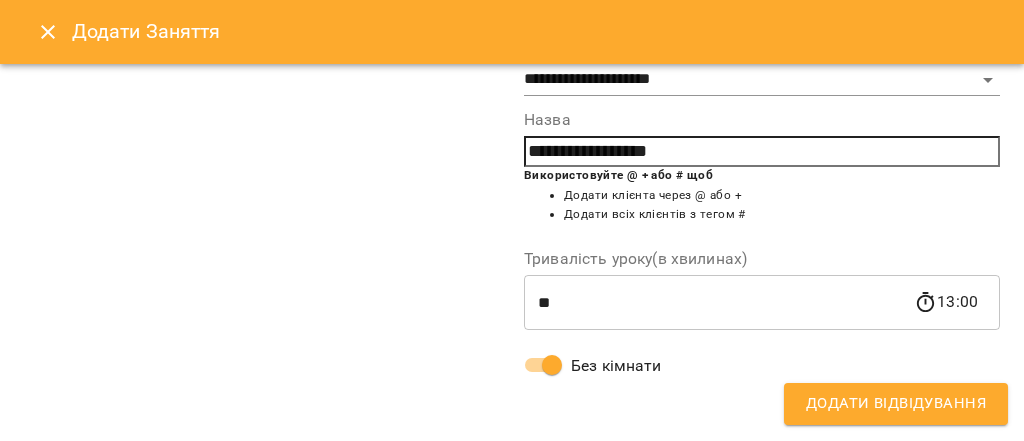 scroll, scrollTop: 366, scrollLeft: 0, axis: vertical 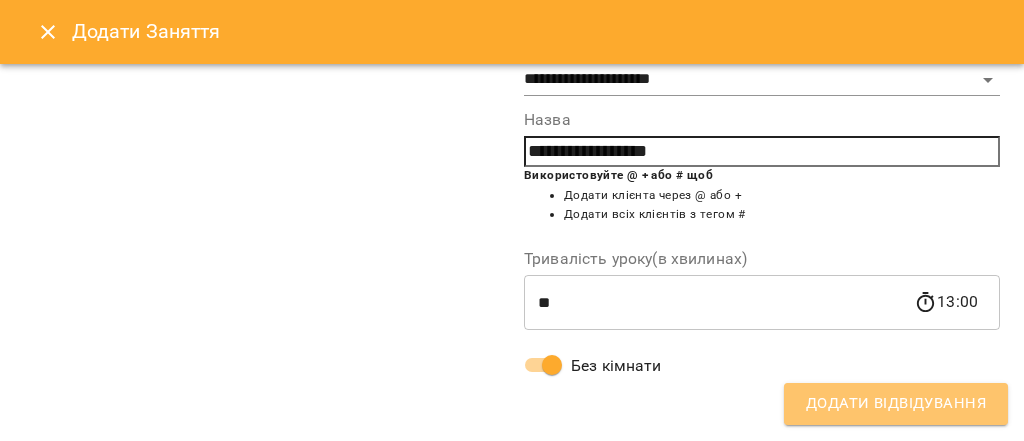 click on "Додати Відвідування" at bounding box center (896, 404) 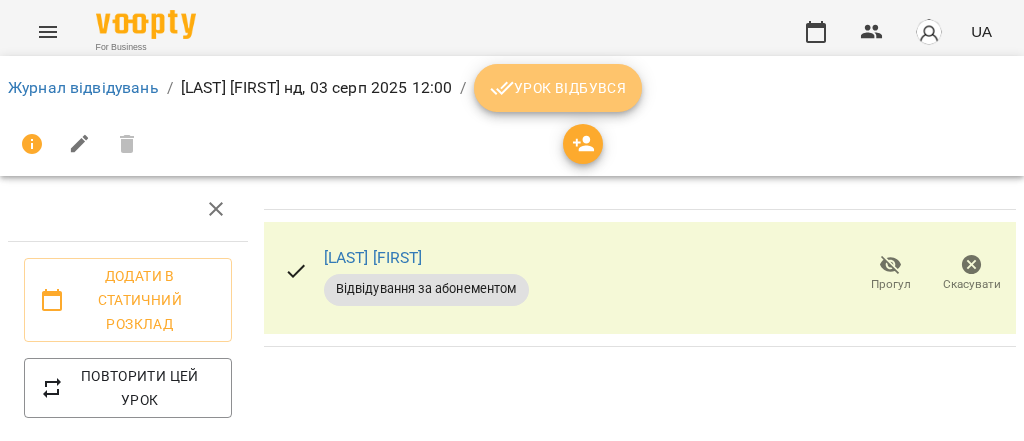 click on "Урок відбувся" at bounding box center (558, 88) 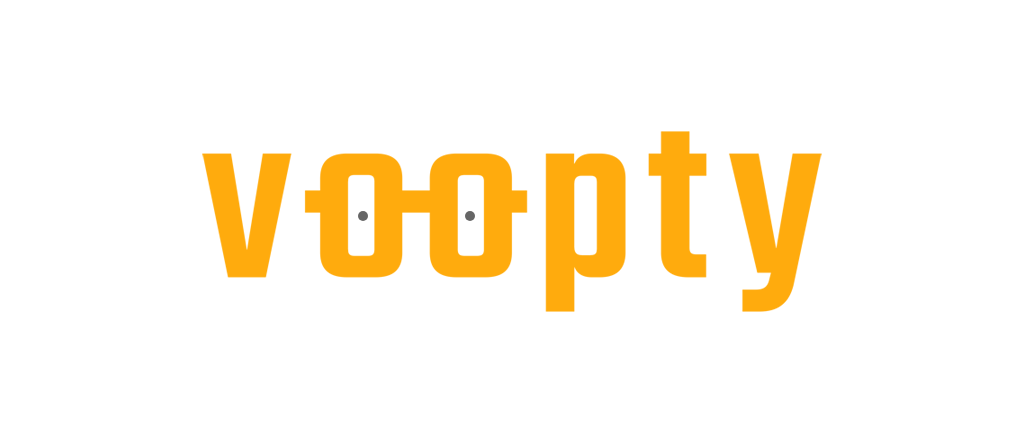 scroll, scrollTop: 0, scrollLeft: 0, axis: both 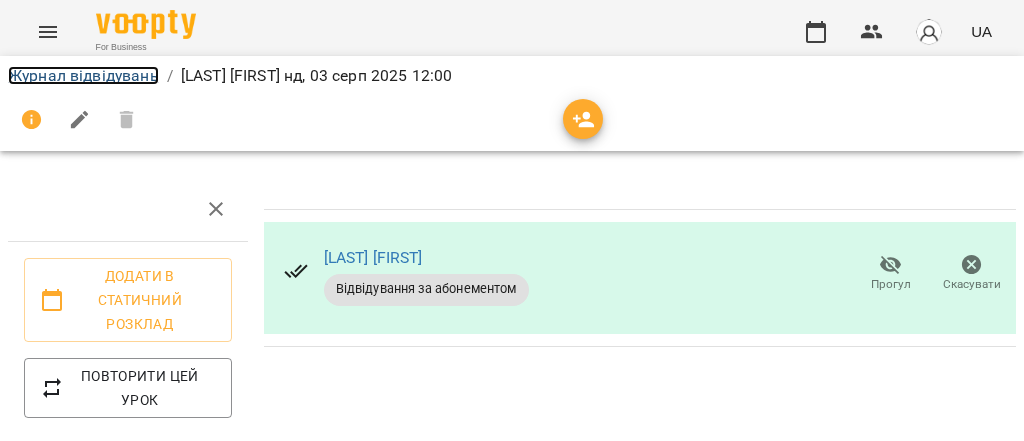 click on "Журнал відвідувань" at bounding box center (83, 75) 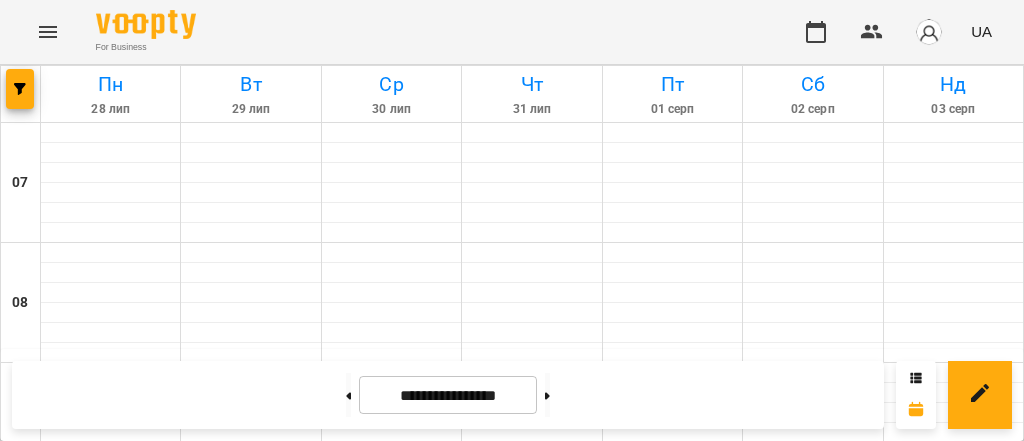 scroll, scrollTop: 623, scrollLeft: 0, axis: vertical 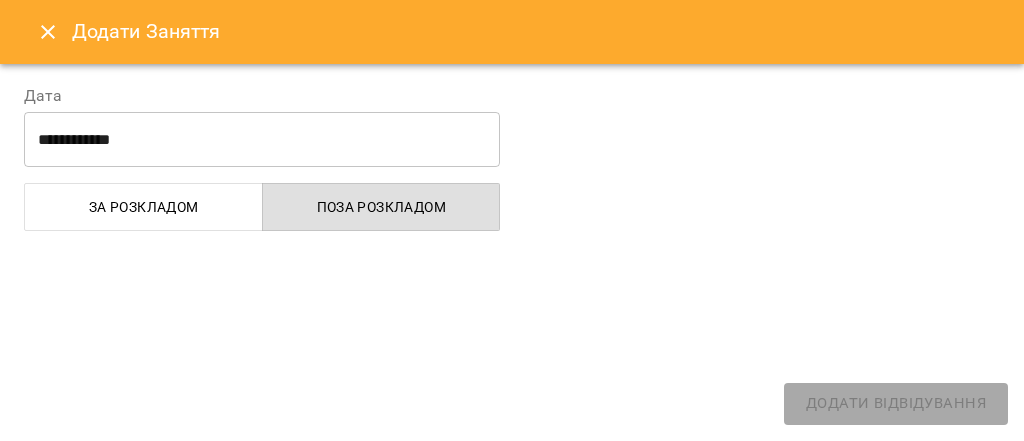 select on "**********" 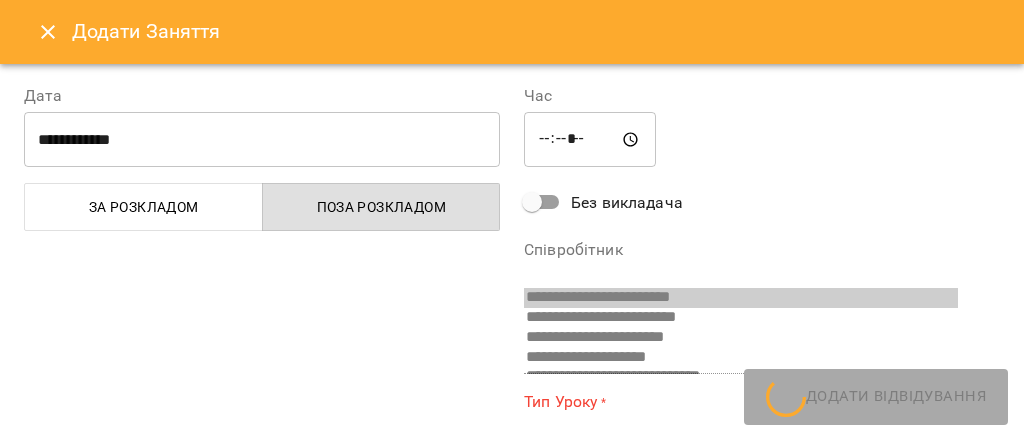 scroll, scrollTop: 231, scrollLeft: 0, axis: vertical 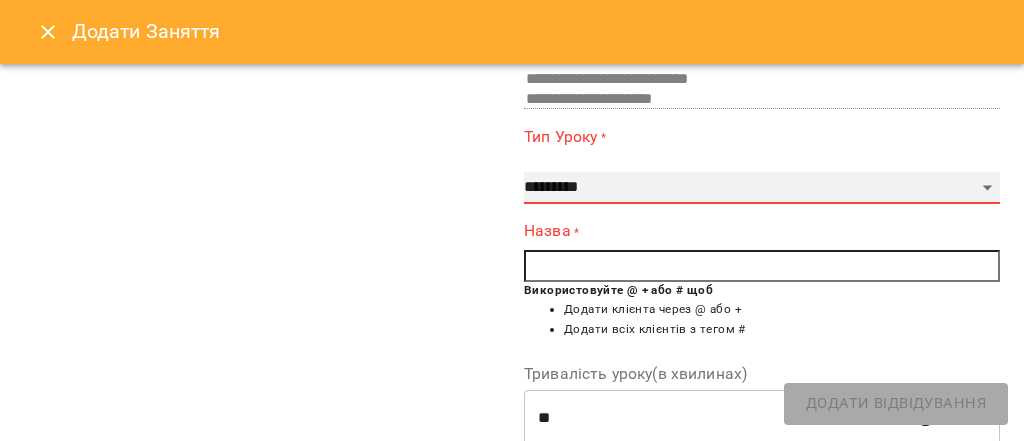 click on "**********" at bounding box center [762, 188] 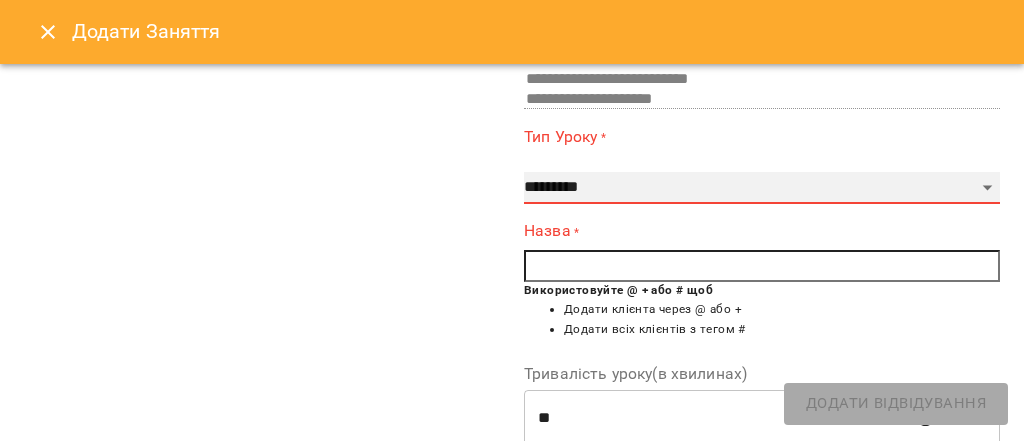 select on "**********" 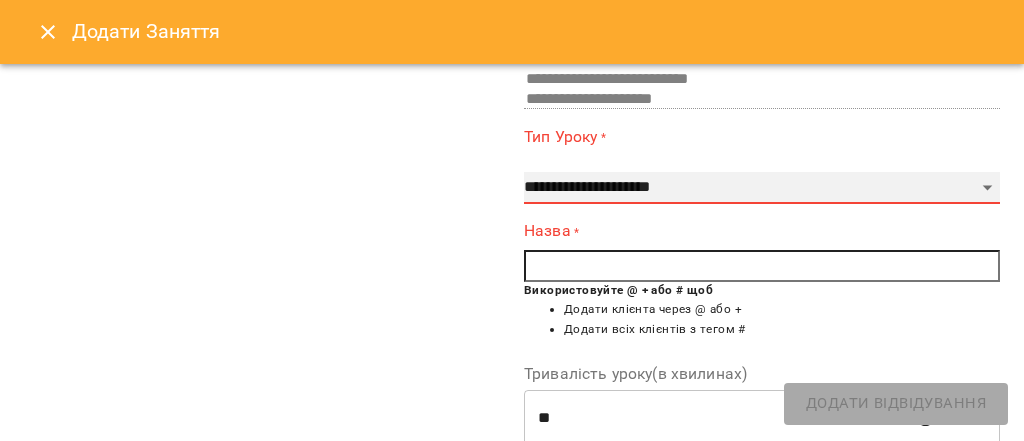 click on "**********" at bounding box center [762, 188] 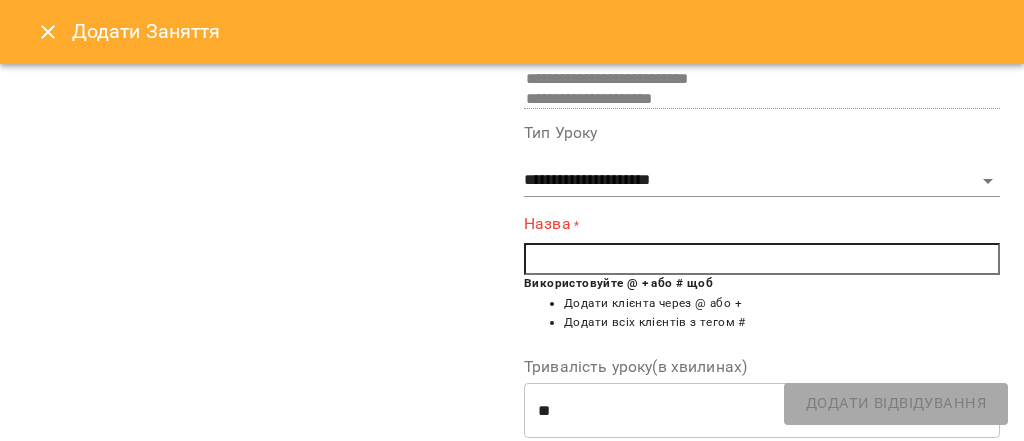 click at bounding box center [762, 259] 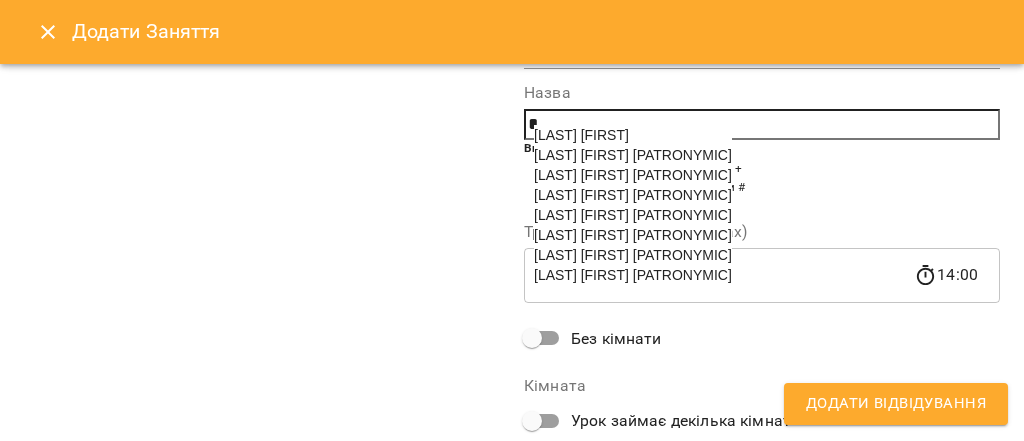scroll, scrollTop: 394, scrollLeft: 0, axis: vertical 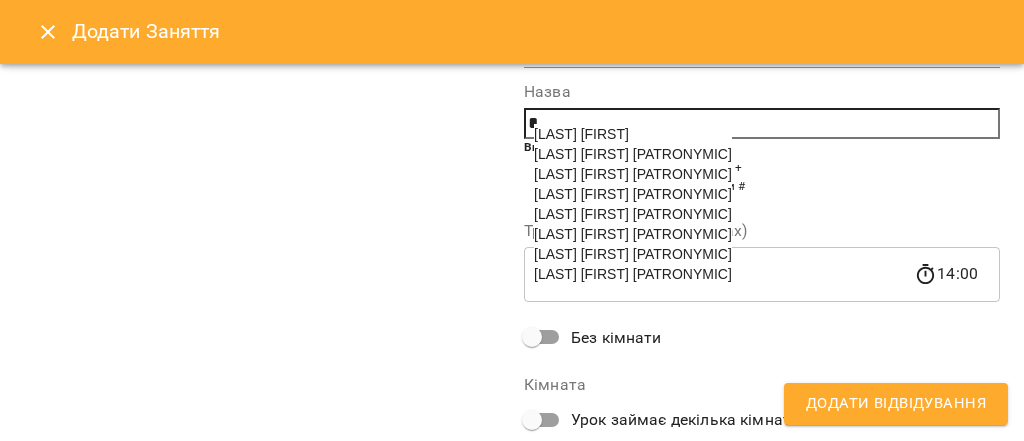 click on "[LAST] [FIRST] [PATRONYMIC]" at bounding box center [633, 214] 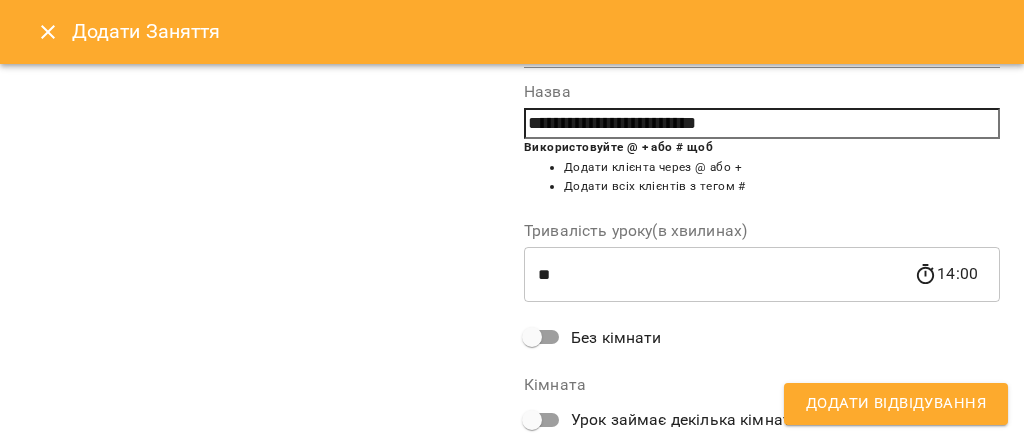 scroll, scrollTop: 512, scrollLeft: 0, axis: vertical 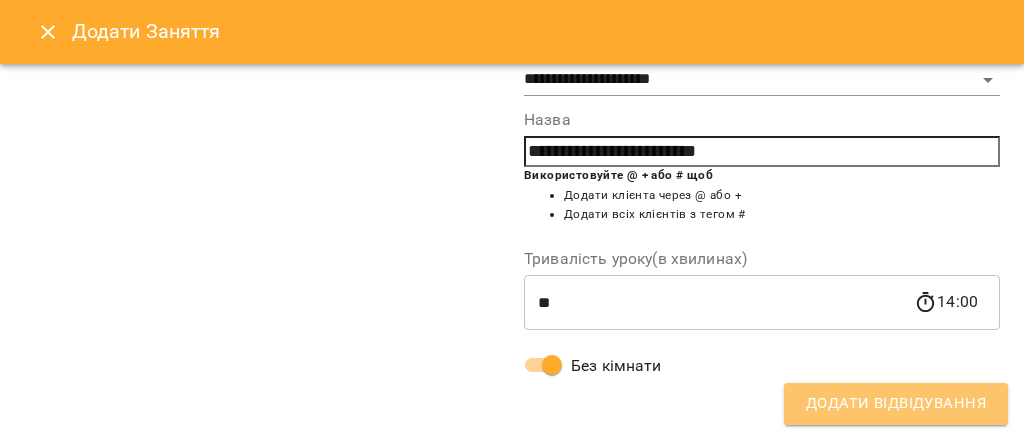 click on "Додати Відвідування" at bounding box center [896, 404] 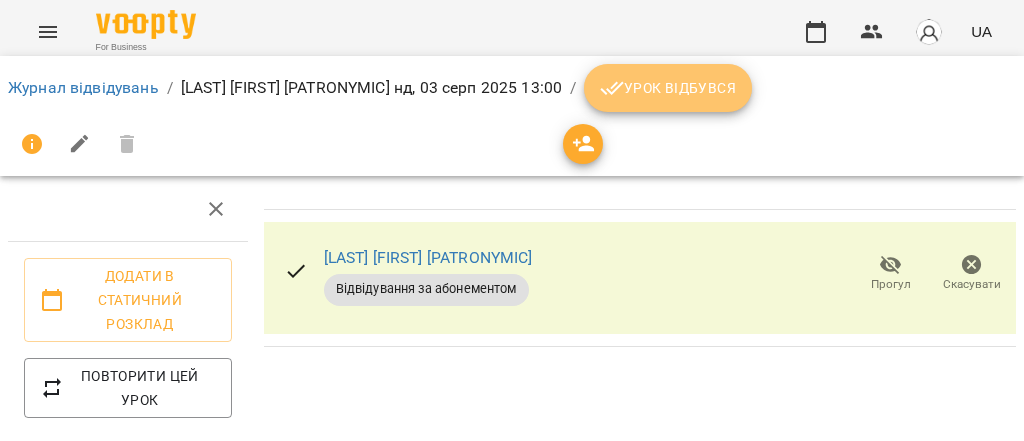 click 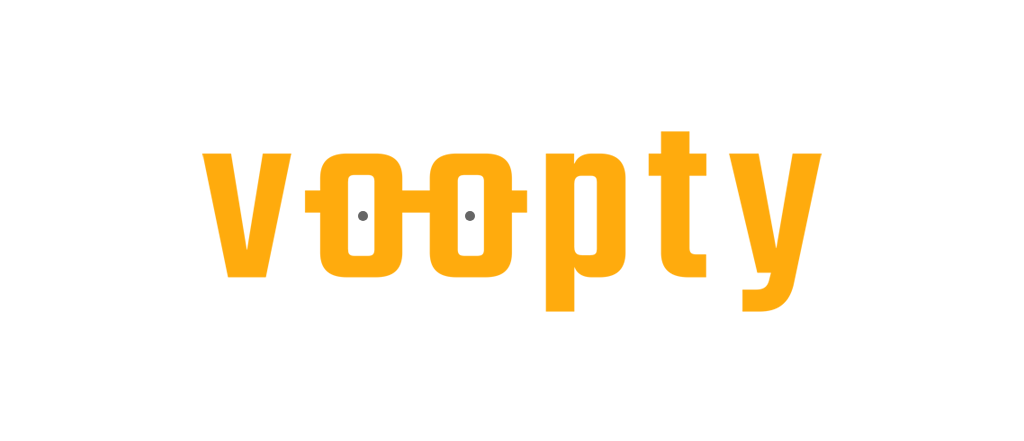 scroll, scrollTop: 0, scrollLeft: 0, axis: both 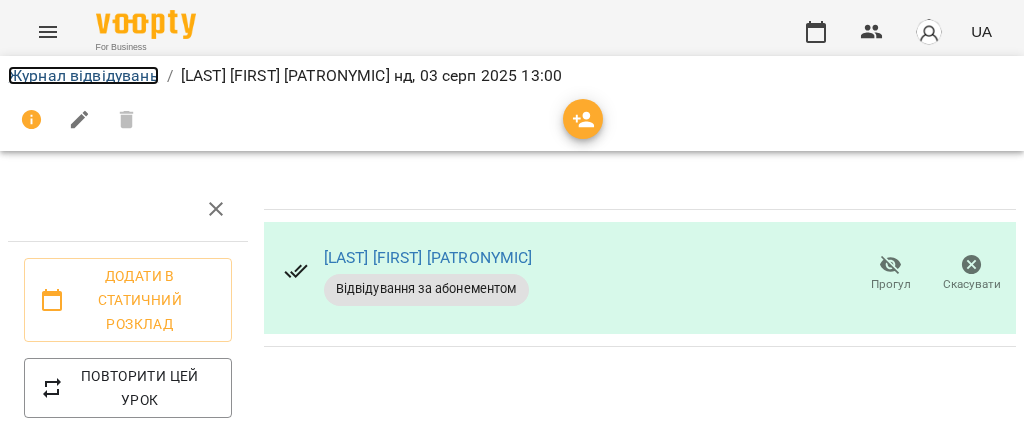 click on "Журнал відвідувань" at bounding box center (83, 75) 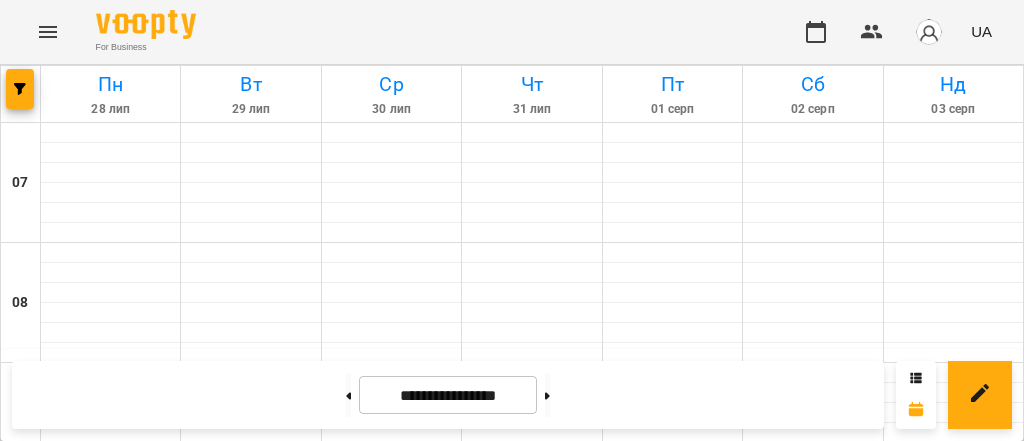 scroll, scrollTop: 737, scrollLeft: 0, axis: vertical 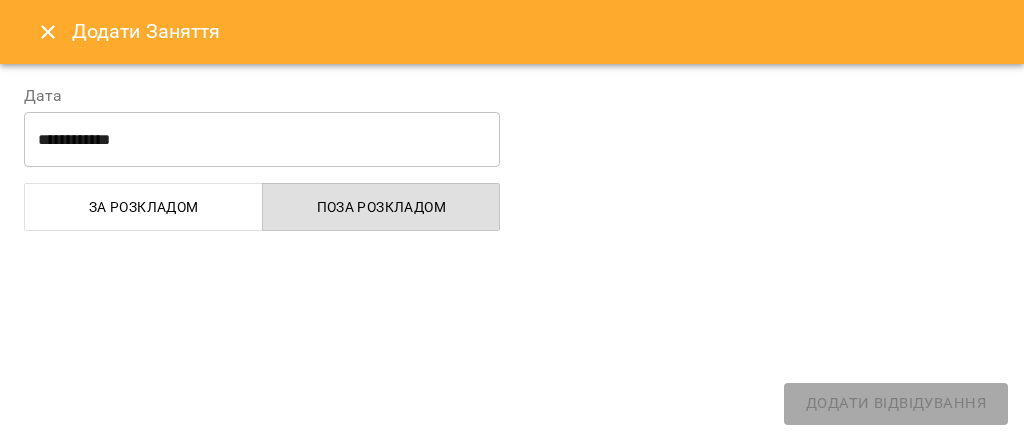 select on "**********" 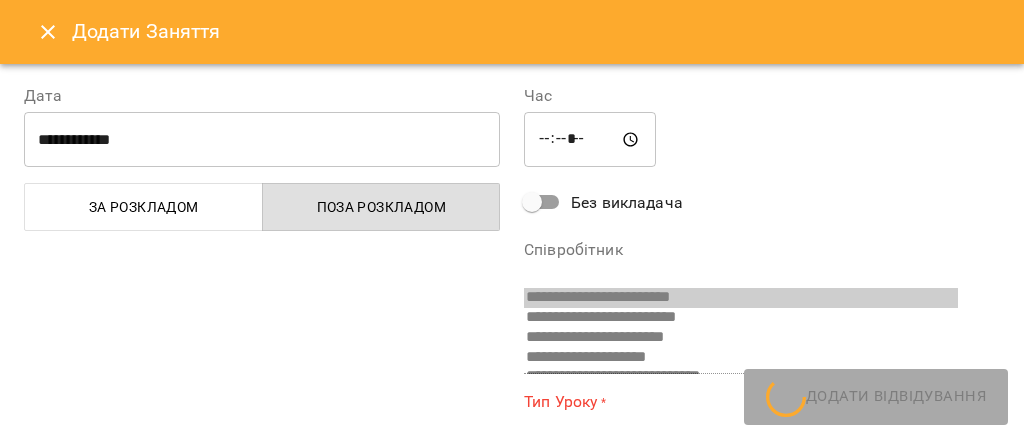 scroll, scrollTop: 231, scrollLeft: 0, axis: vertical 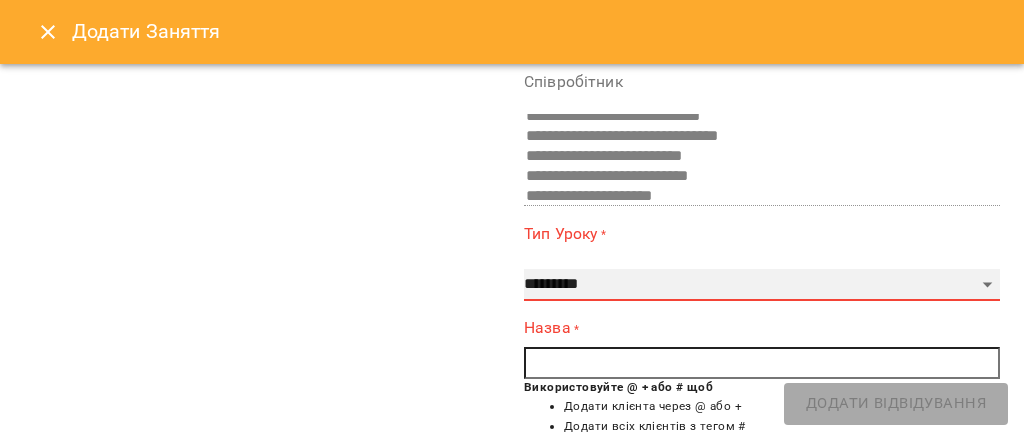 click on "**********" at bounding box center (762, 285) 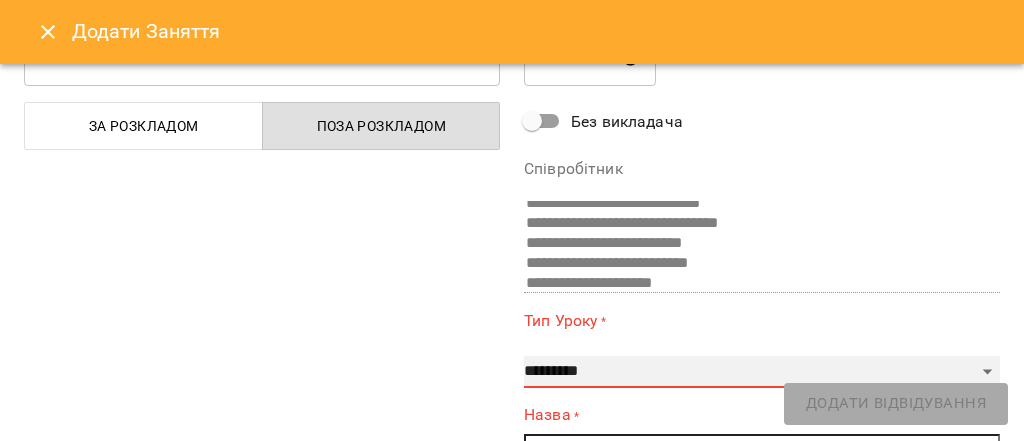 scroll, scrollTop: 0, scrollLeft: 0, axis: both 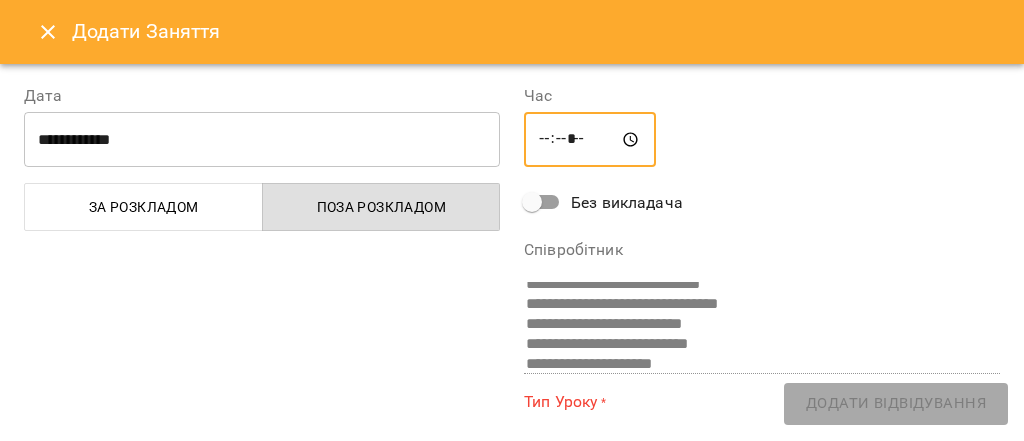 click on "*****" at bounding box center (590, 140) 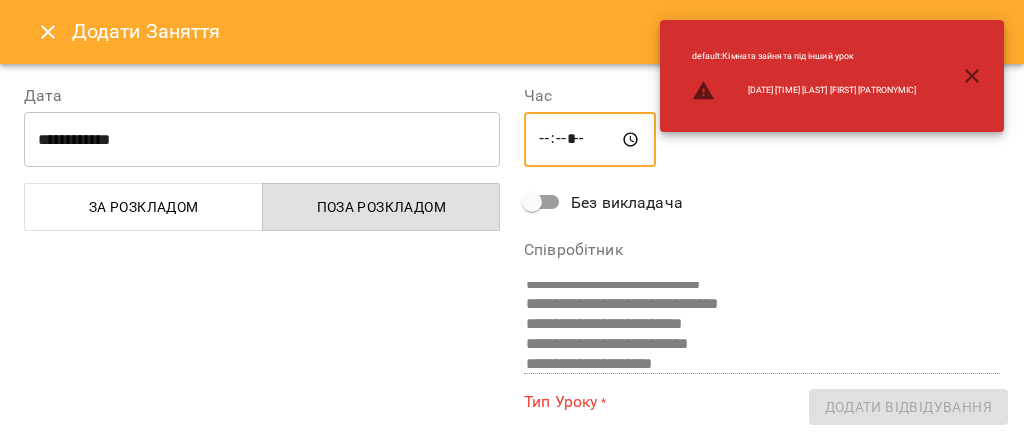 type on "*****" 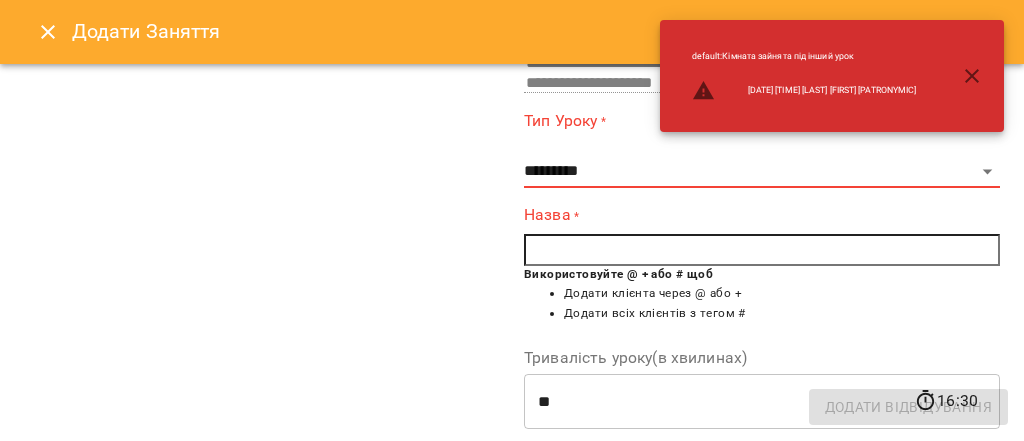 scroll, scrollTop: 300, scrollLeft: 0, axis: vertical 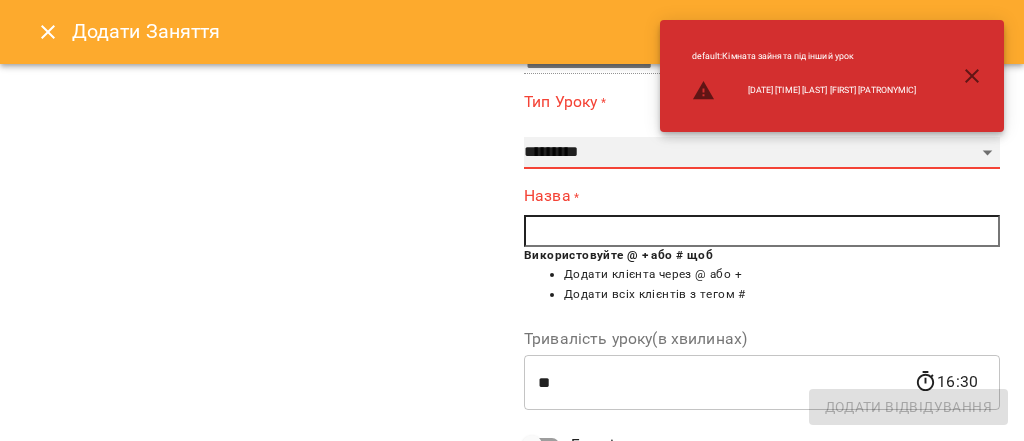 click on "**********" at bounding box center (762, 153) 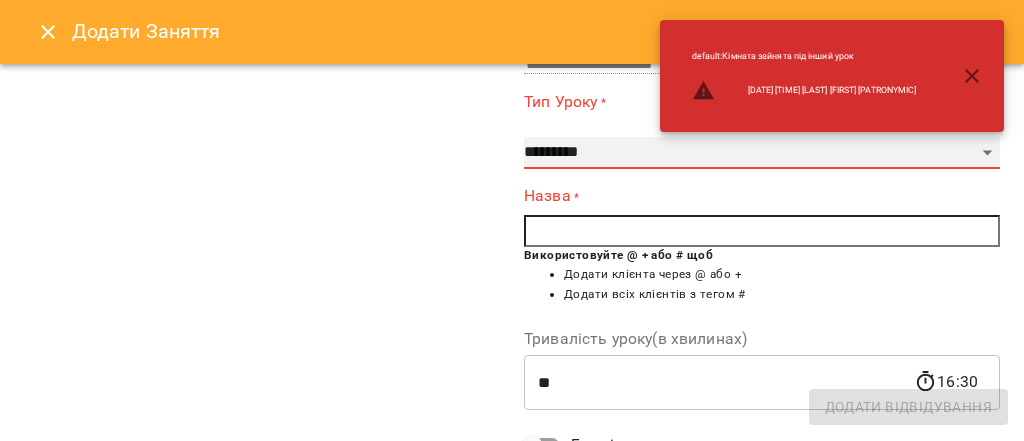 select on "**********" 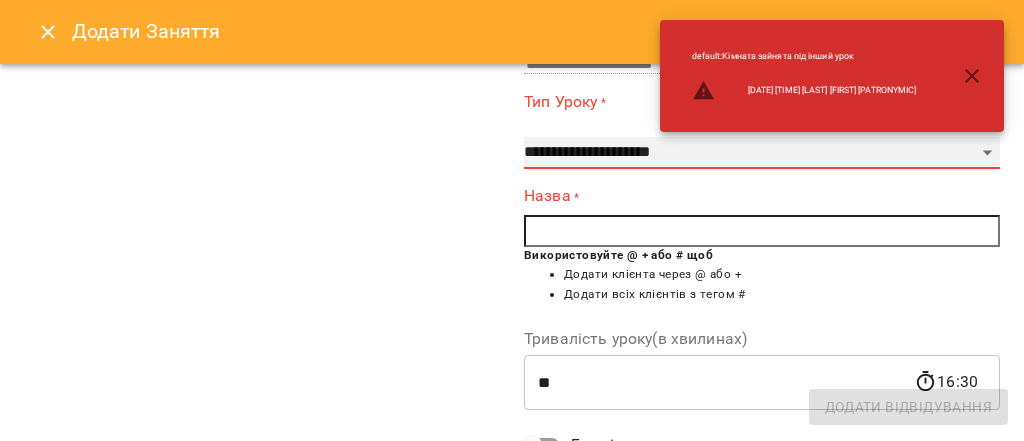 click on "**********" at bounding box center (762, 153) 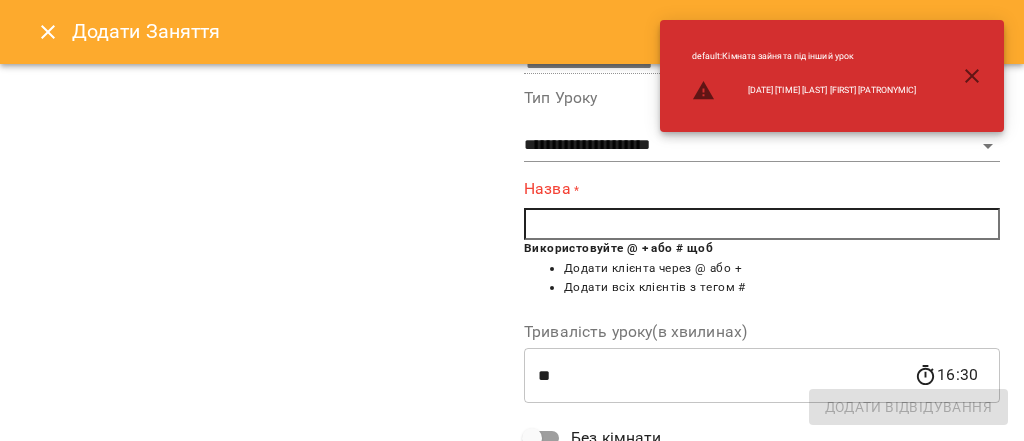 click at bounding box center (762, 224) 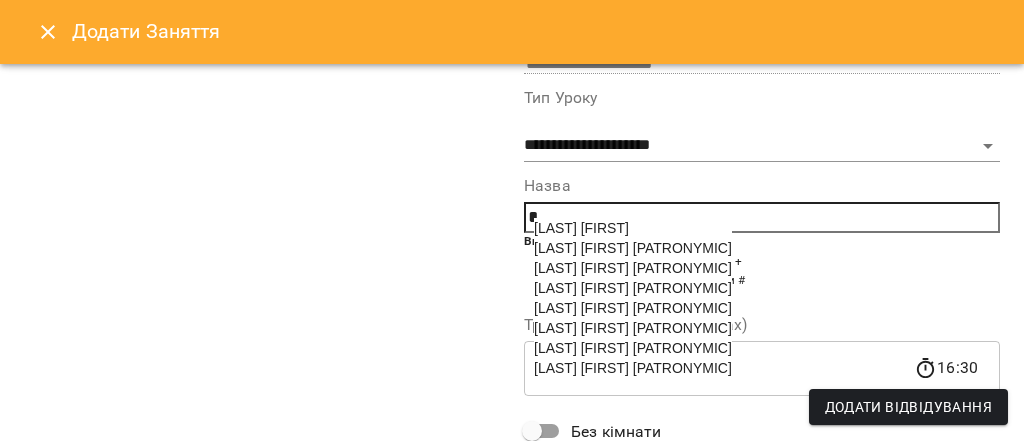 scroll, scrollTop: 368, scrollLeft: 0, axis: vertical 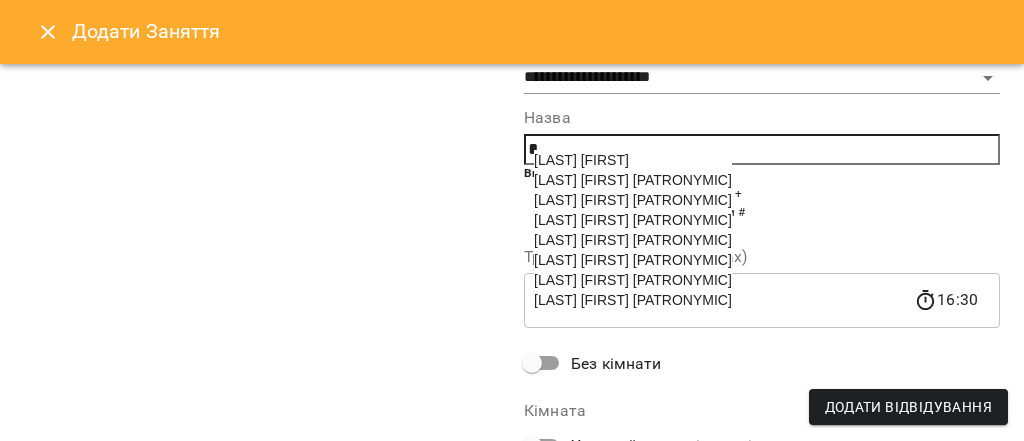 click on "Богданова Ольга Олександрівна" at bounding box center (633, 180) 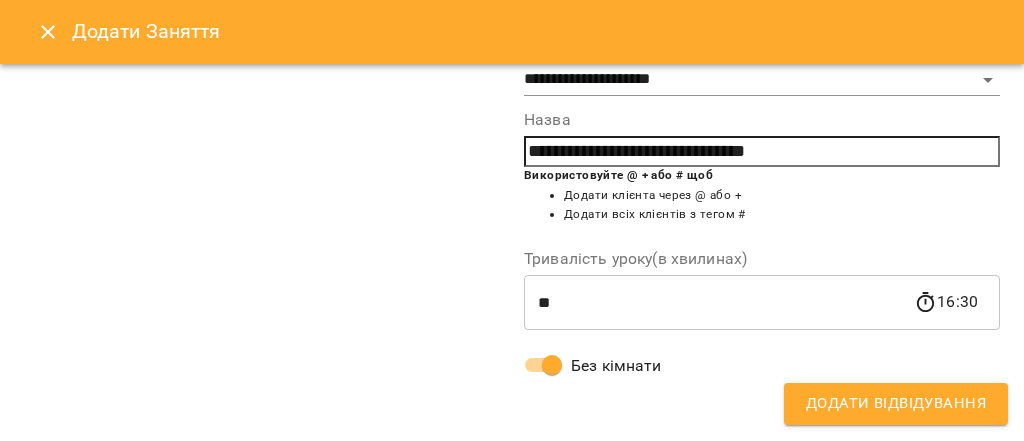 scroll, scrollTop: 366, scrollLeft: 0, axis: vertical 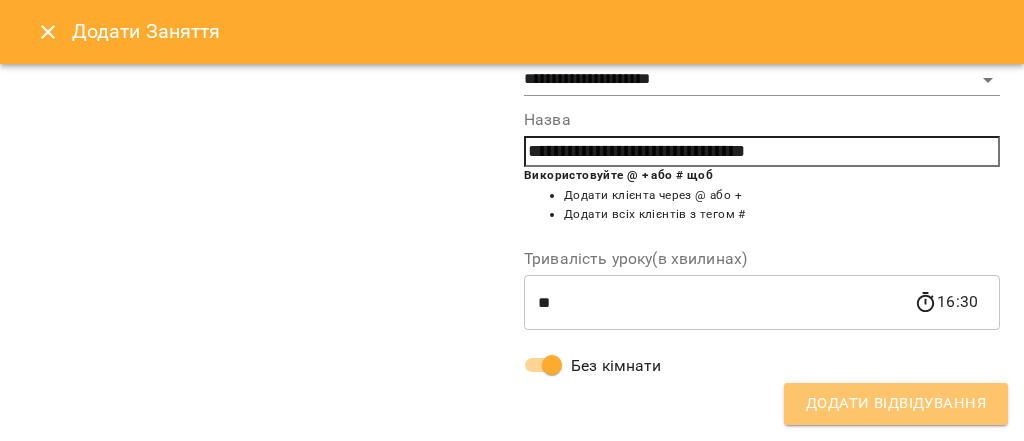click on "Додати Відвідування" at bounding box center [896, 404] 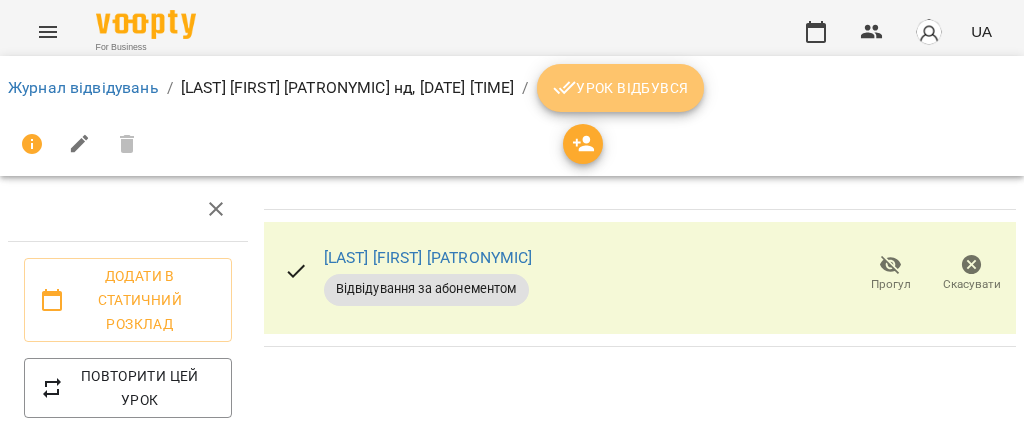 click 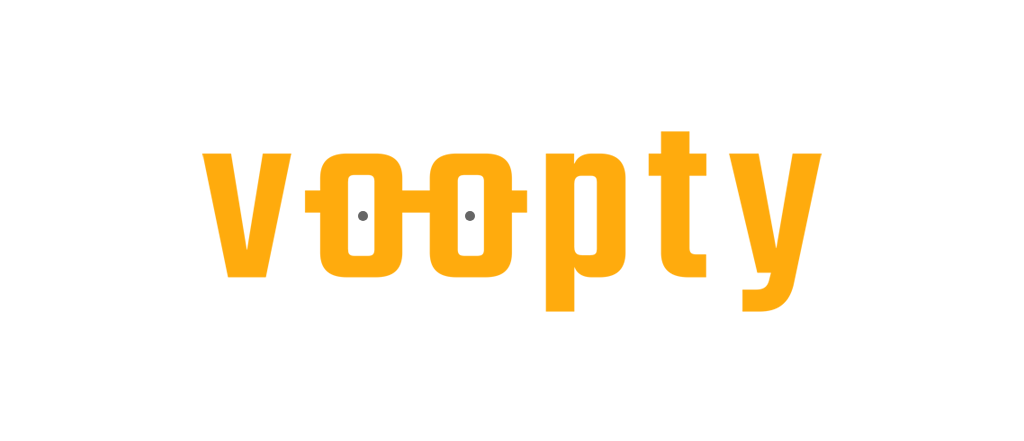 scroll, scrollTop: 0, scrollLeft: 0, axis: both 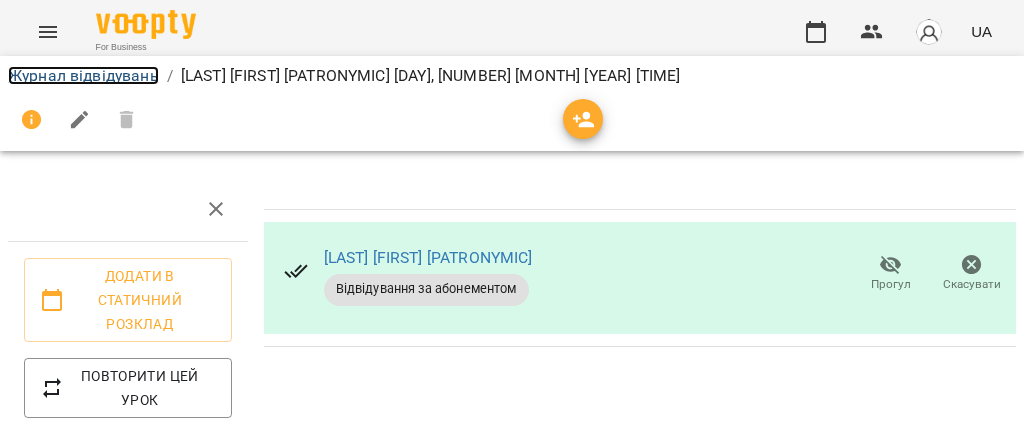 click on "Журнал відвідувань" at bounding box center (83, 75) 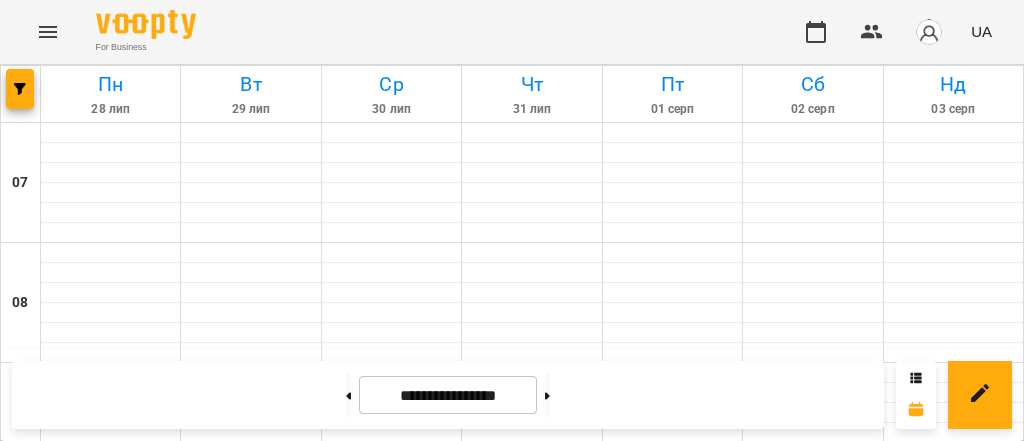 scroll, scrollTop: 1691, scrollLeft: 0, axis: vertical 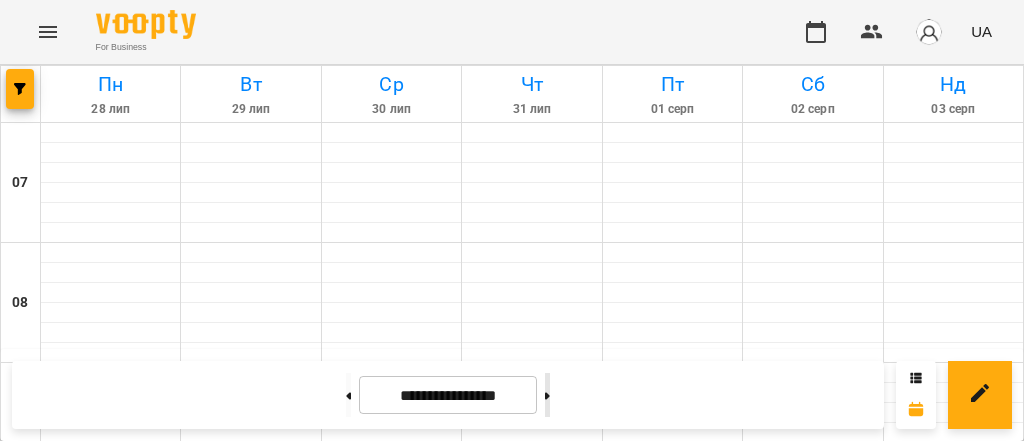click at bounding box center (547, 395) 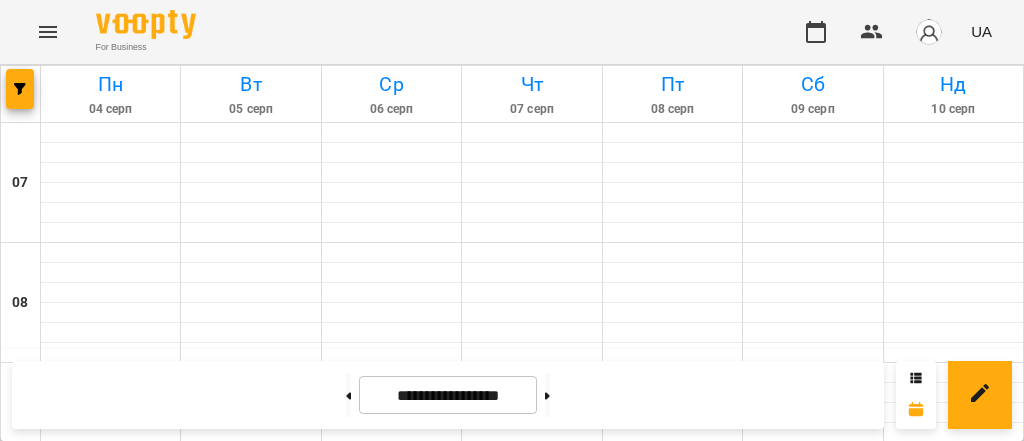 scroll, scrollTop: 916, scrollLeft: 0, axis: vertical 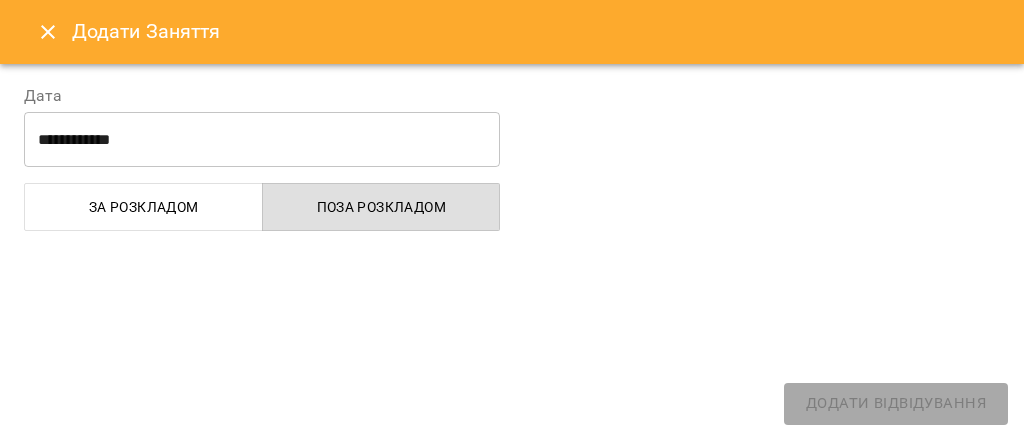 select on "**********" 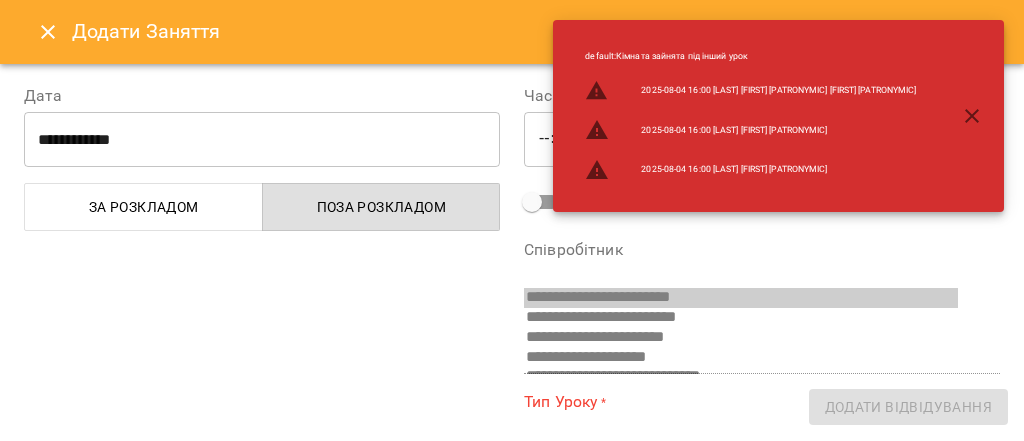 scroll, scrollTop: 231, scrollLeft: 0, axis: vertical 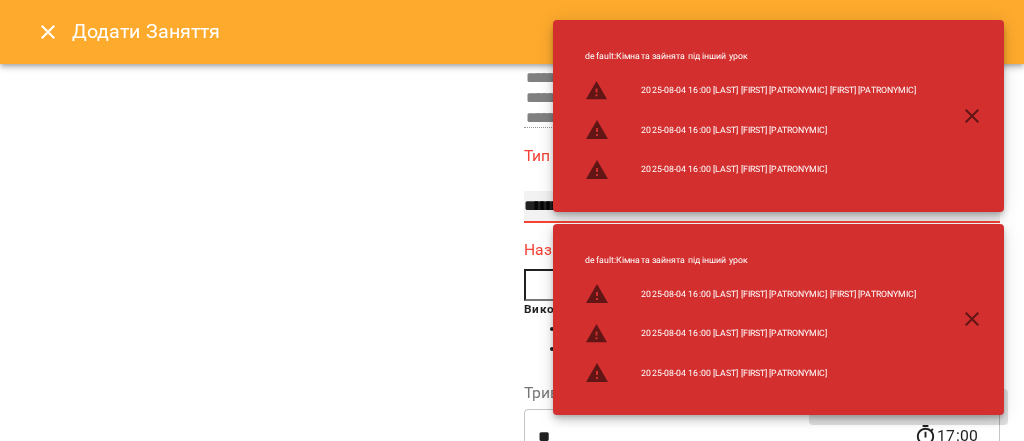 click on "**********" at bounding box center (762, 207) 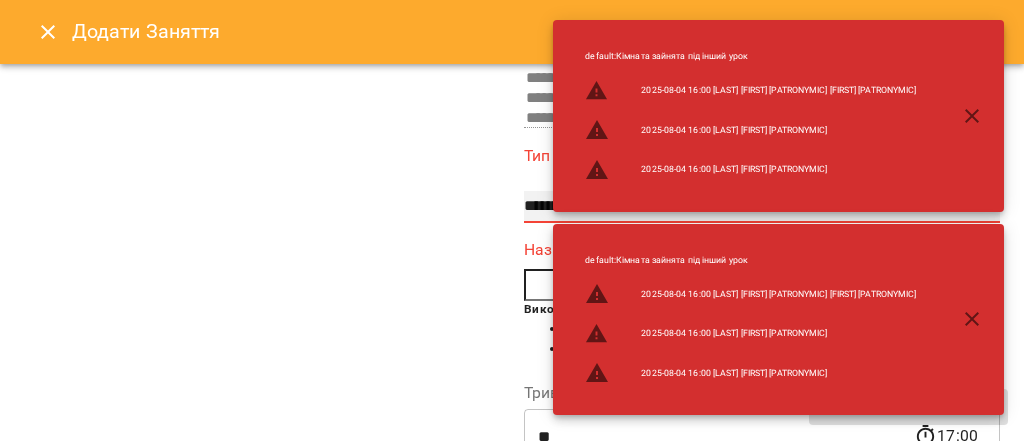 select on "**********" 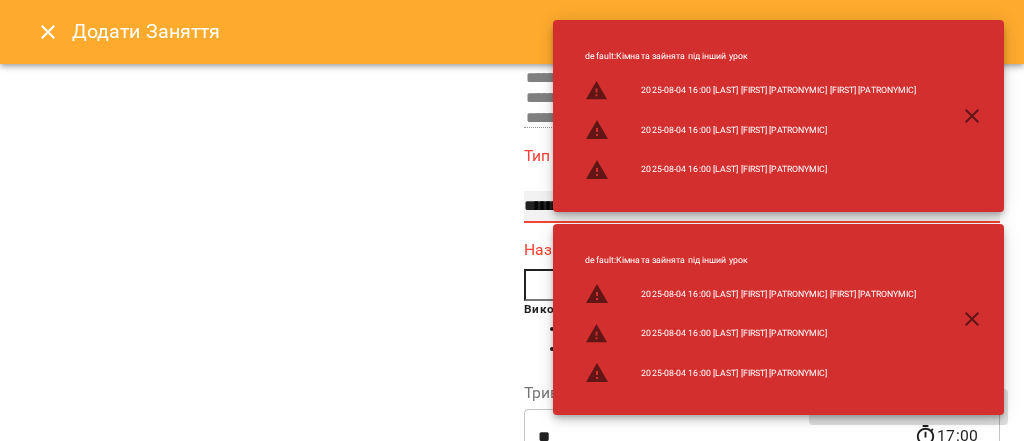 click on "**********" at bounding box center [762, 207] 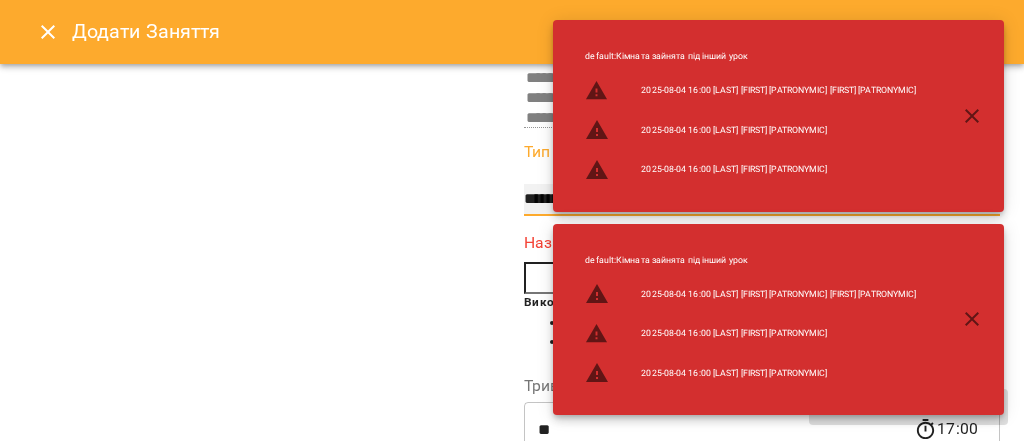 scroll, scrollTop: 334, scrollLeft: 0, axis: vertical 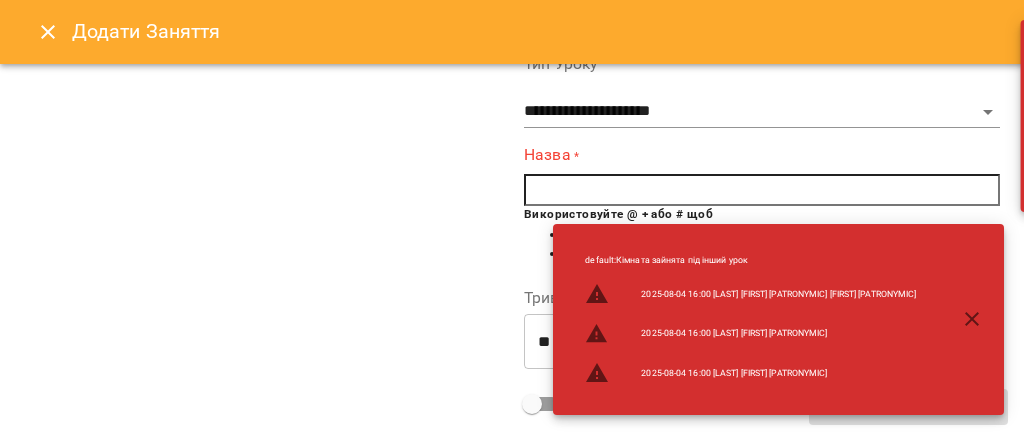 click at bounding box center (762, 190) 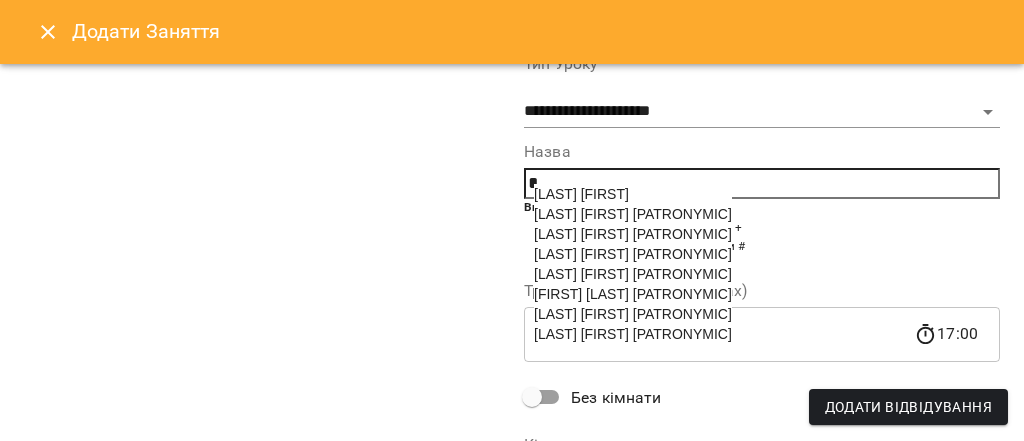 click on "[FIRST] [LAST] [LAST]" at bounding box center [633, 254] 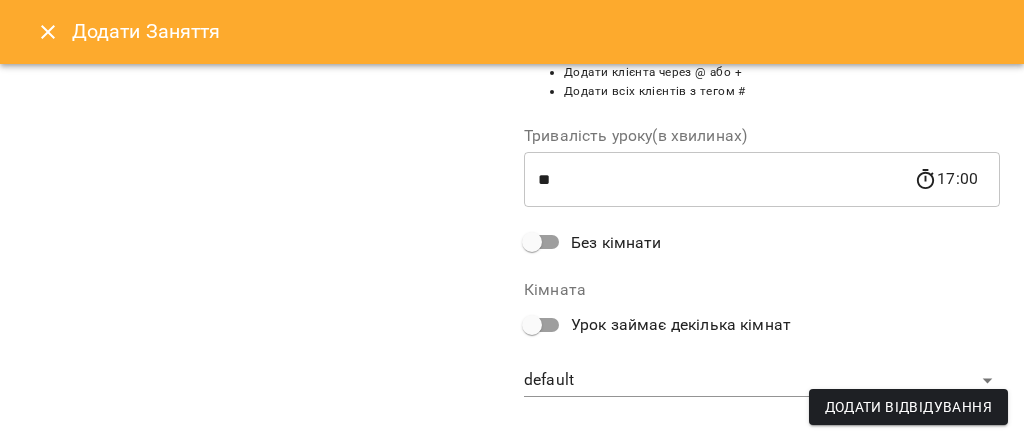 scroll, scrollTop: 489, scrollLeft: 0, axis: vertical 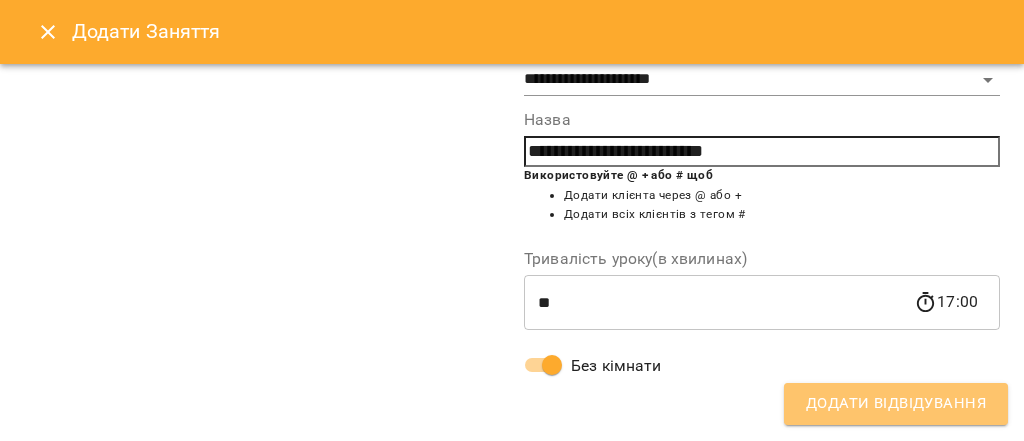 click on "Додати Відвідування" at bounding box center [896, 404] 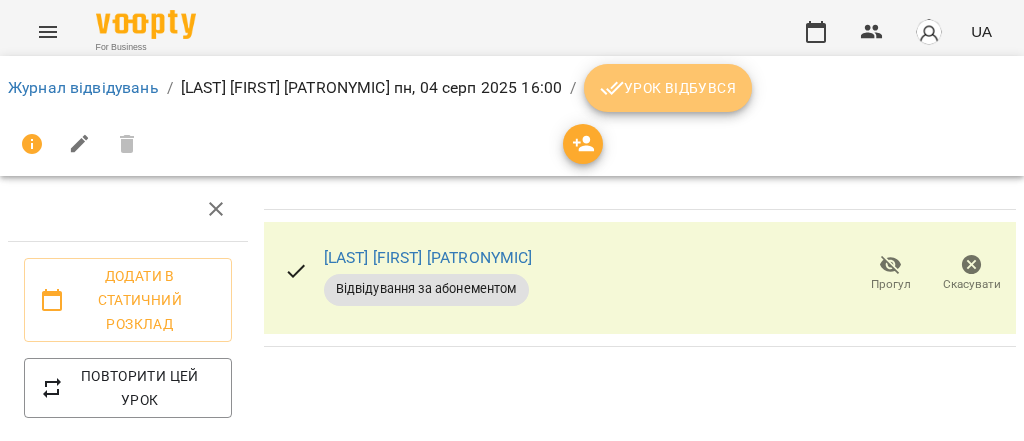click on "Урок відбувся" at bounding box center (668, 88) 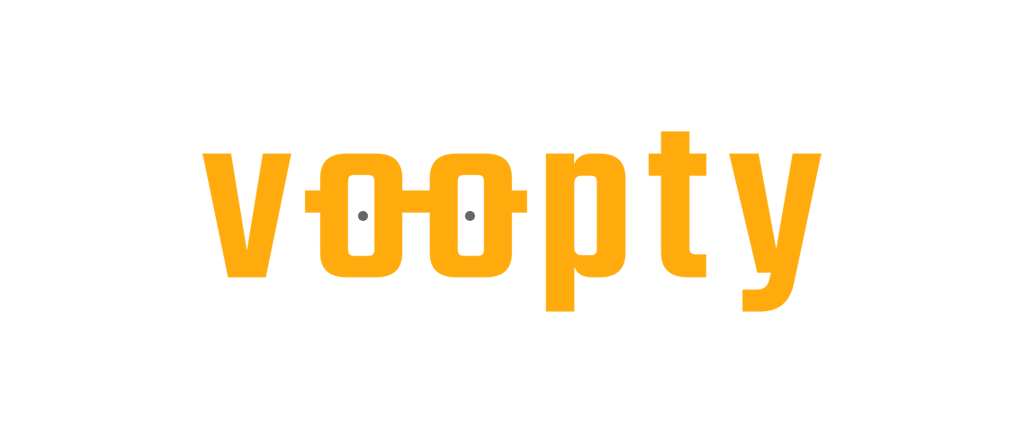 scroll, scrollTop: 0, scrollLeft: 0, axis: both 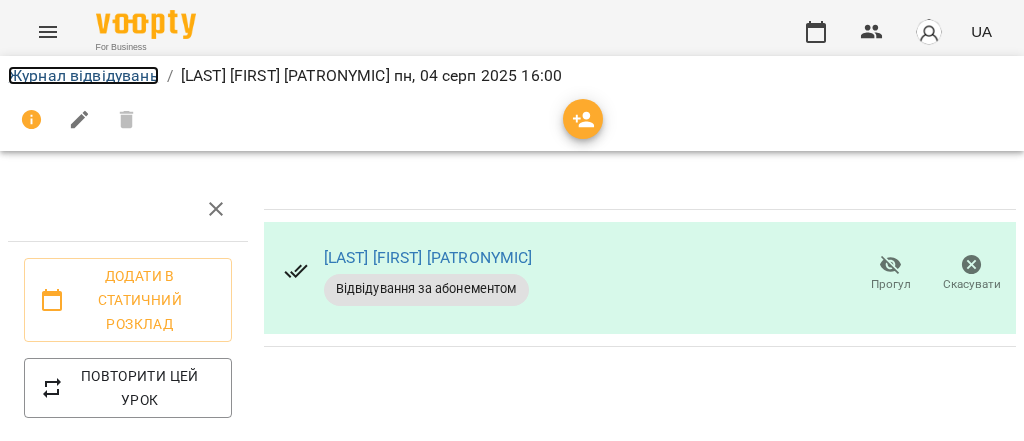 click on "Журнал відвідувань" at bounding box center (83, 75) 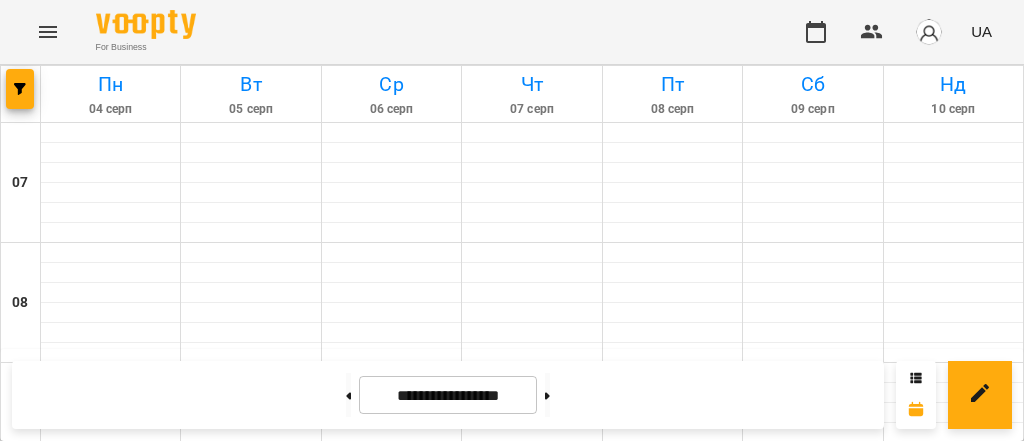 scroll, scrollTop: 1117, scrollLeft: 0, axis: vertical 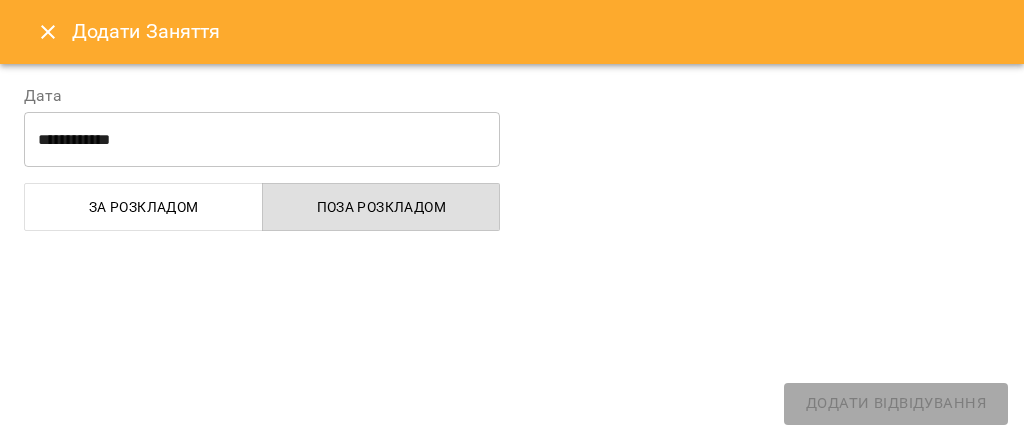 select on "**********" 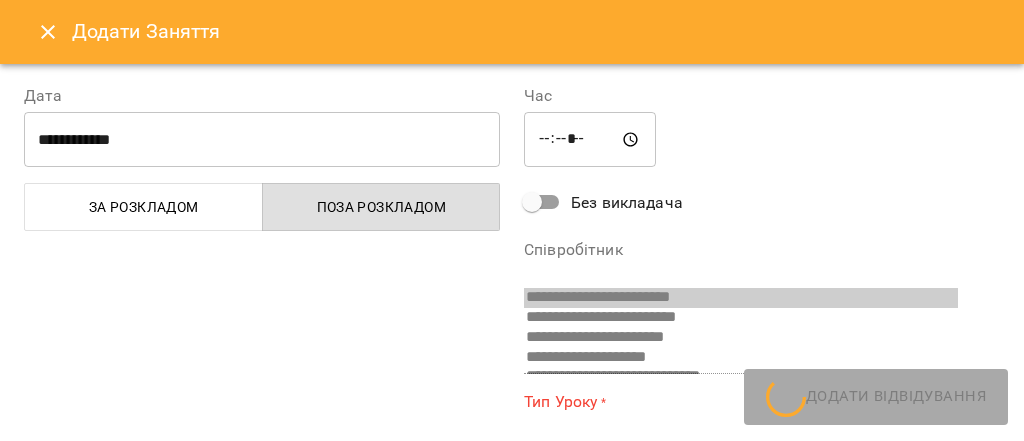 scroll, scrollTop: 231, scrollLeft: 0, axis: vertical 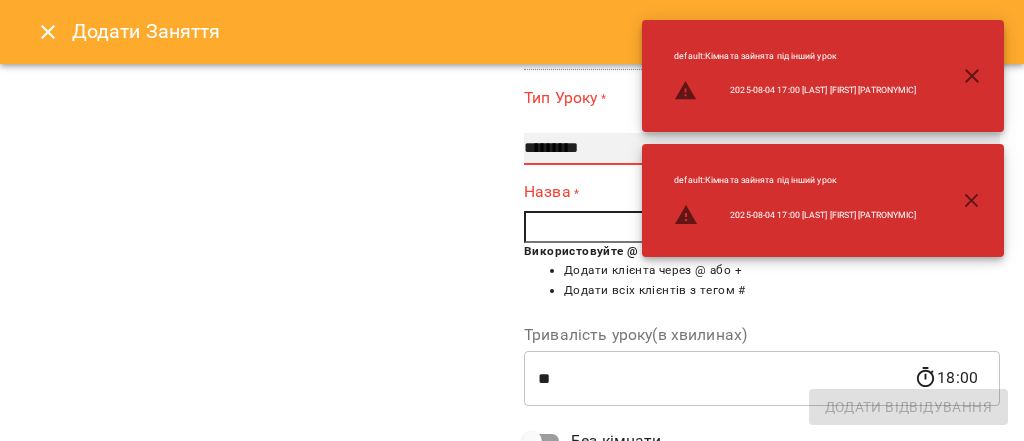 click on "**********" at bounding box center [762, 149] 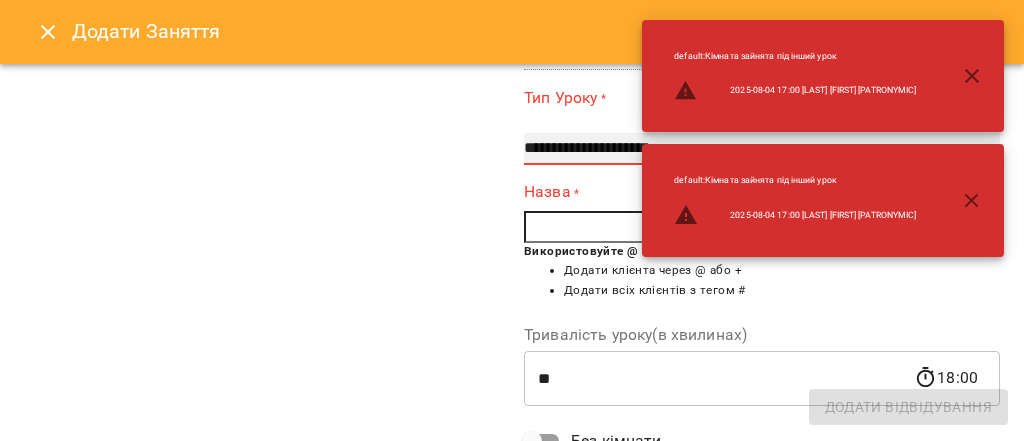 click on "**********" at bounding box center [762, 149] 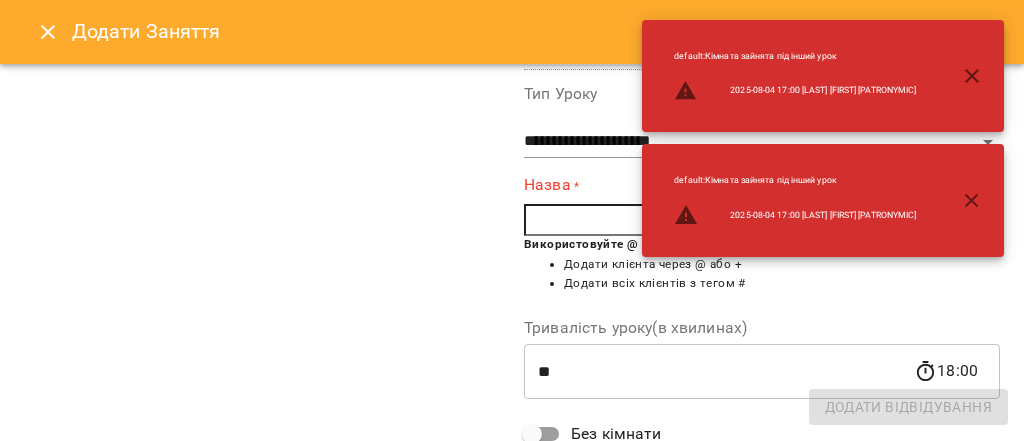 click at bounding box center (762, 220) 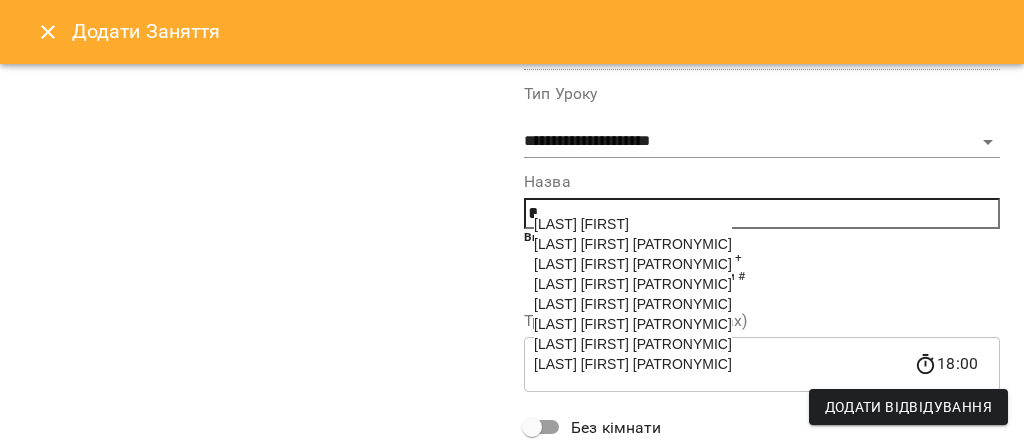 click on "[FIRST] [LAST] [LAST]" at bounding box center [633, 324] 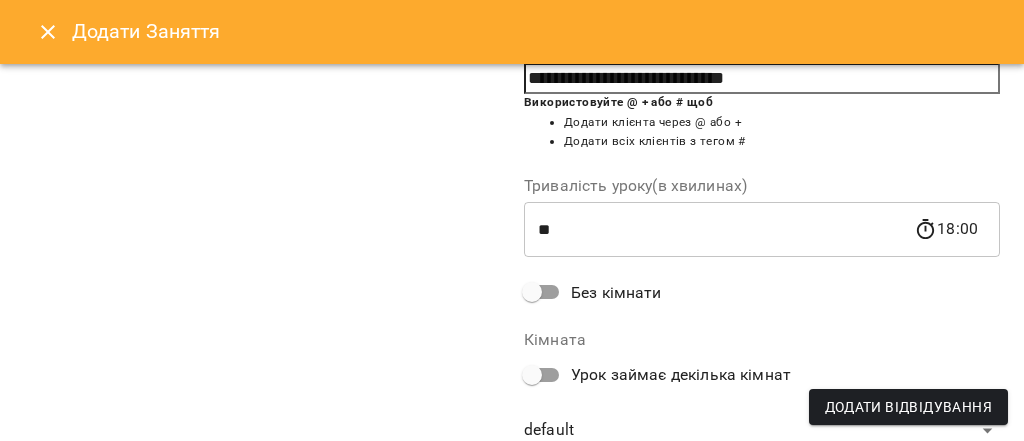 scroll, scrollTop: 443, scrollLeft: 0, axis: vertical 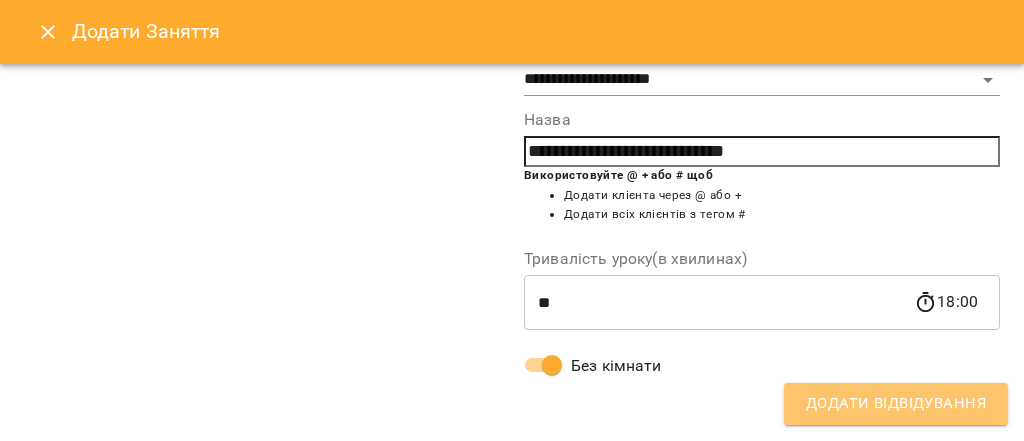 click on "Додати Відвідування" at bounding box center [896, 404] 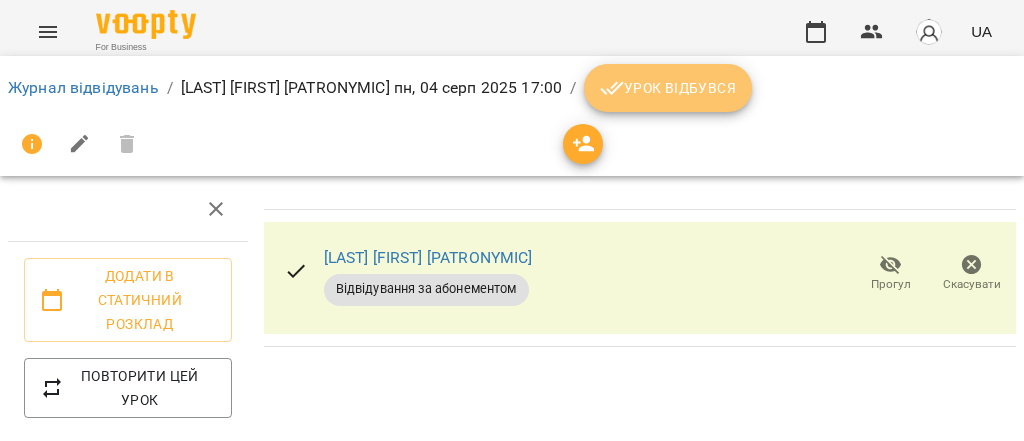 click 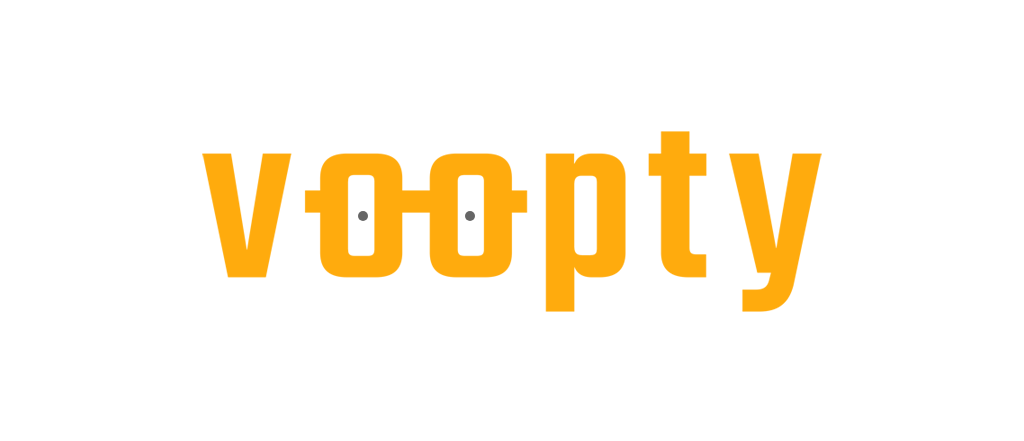 scroll, scrollTop: 0, scrollLeft: 0, axis: both 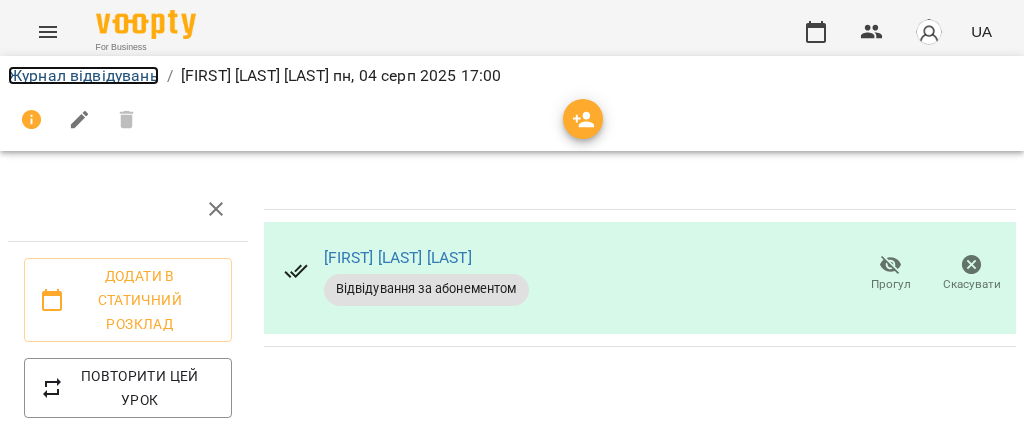 click on "Журнал відвідувань" at bounding box center (83, 75) 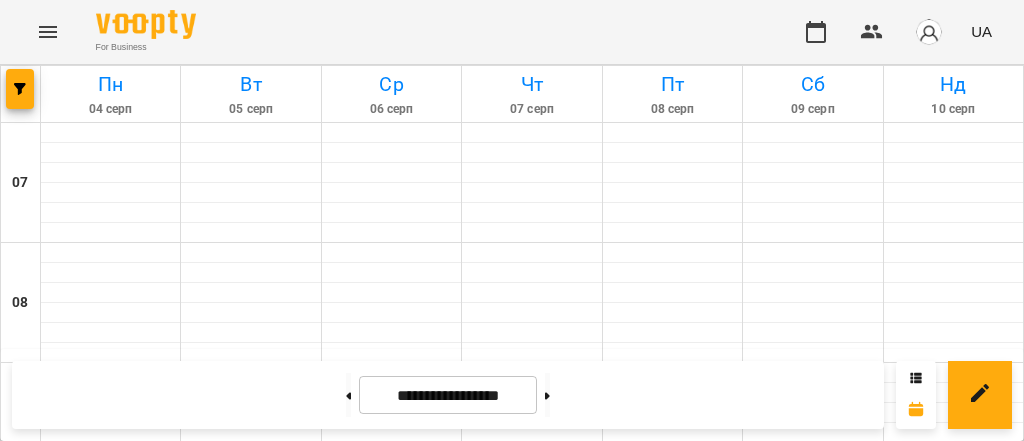 scroll, scrollTop: 1037, scrollLeft: 0, axis: vertical 